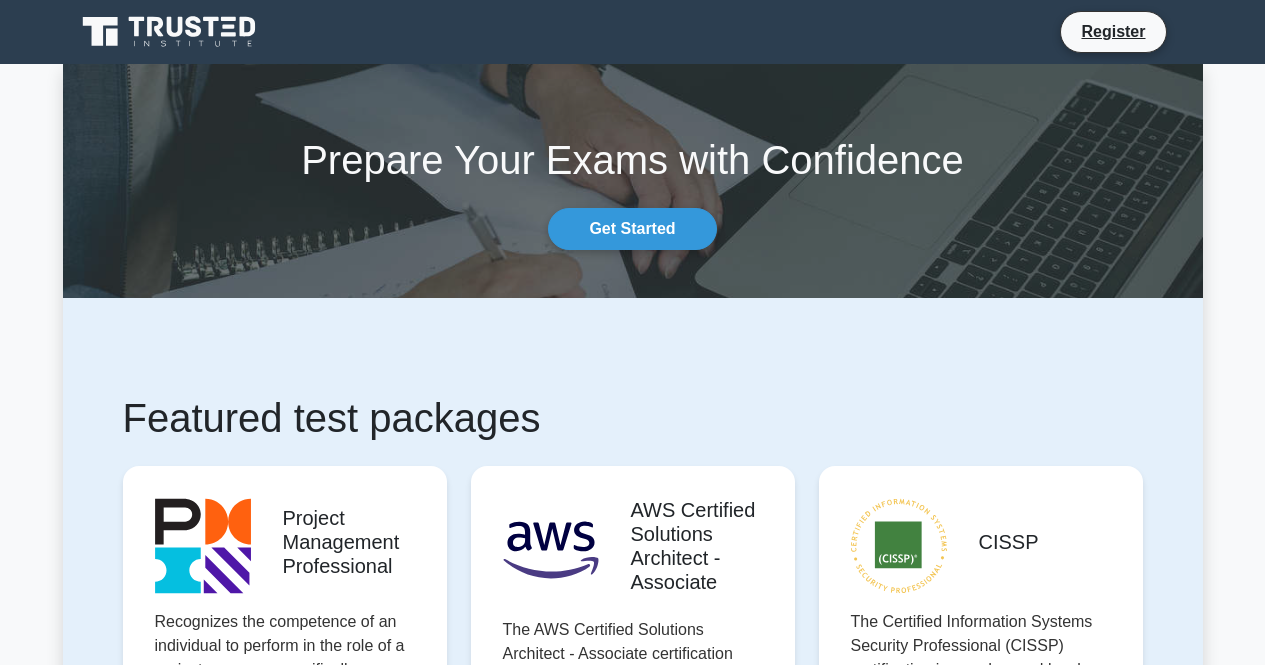 scroll, scrollTop: 0, scrollLeft: 0, axis: both 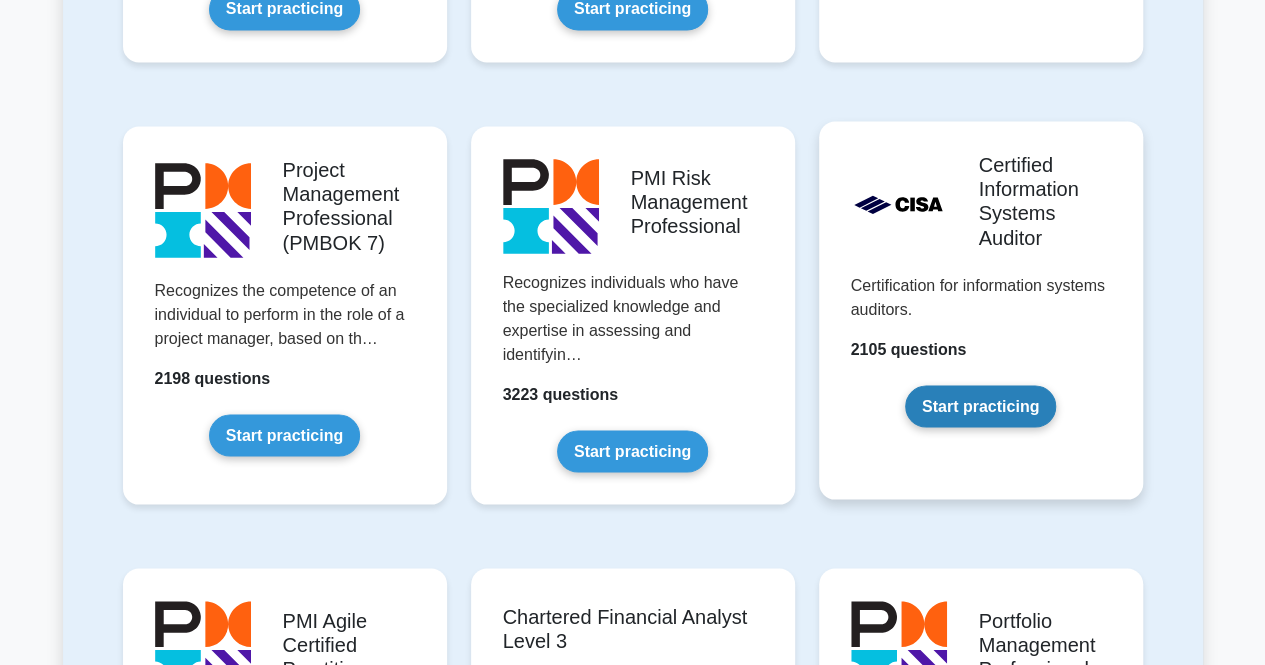 click on "Start practicing" at bounding box center [980, 406] 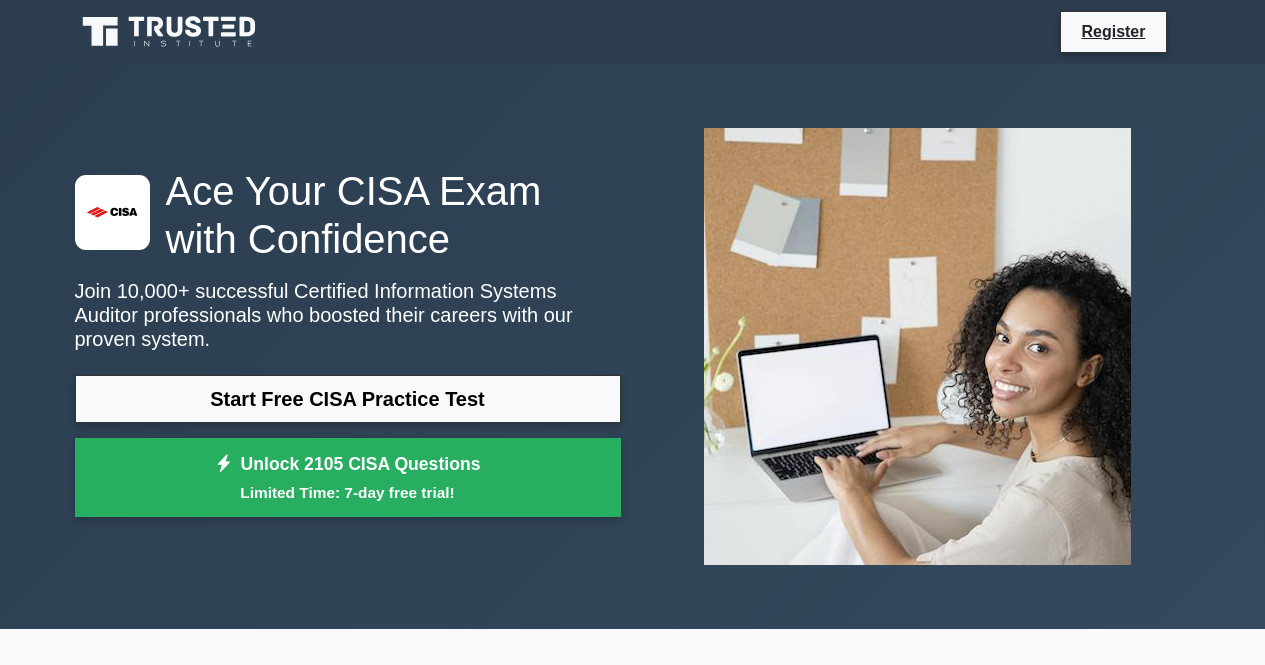 scroll, scrollTop: 0, scrollLeft: 0, axis: both 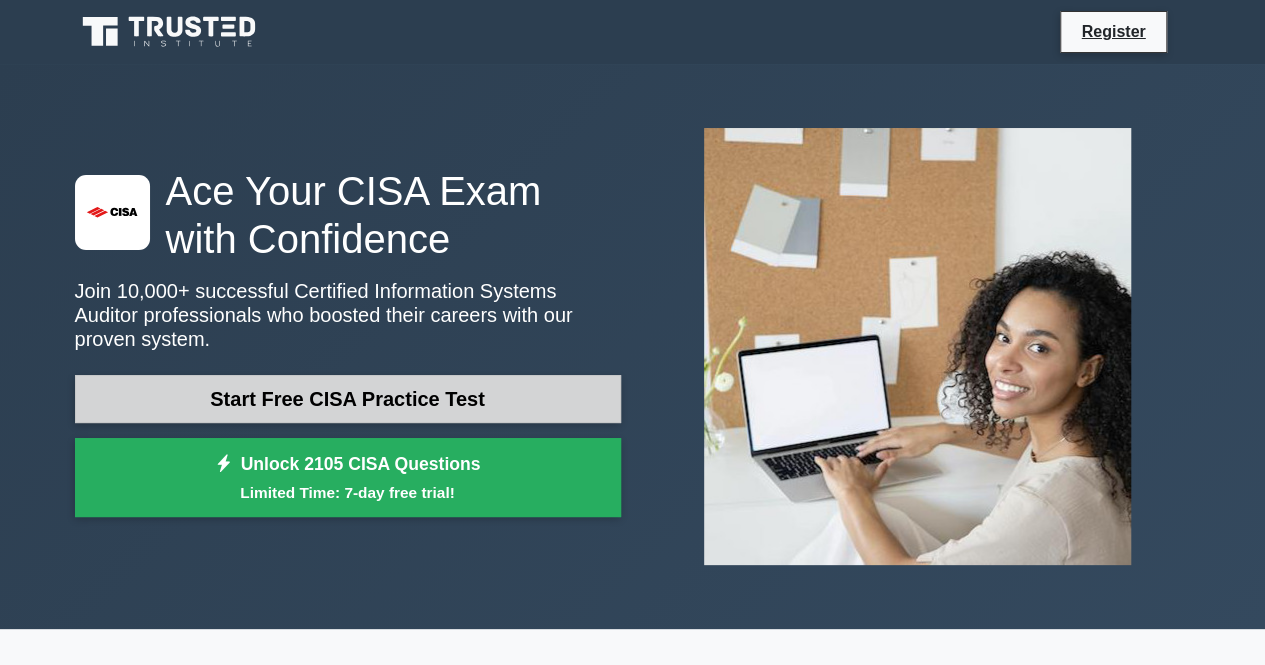 click on "Start Free CISA Practice Test" at bounding box center (348, 399) 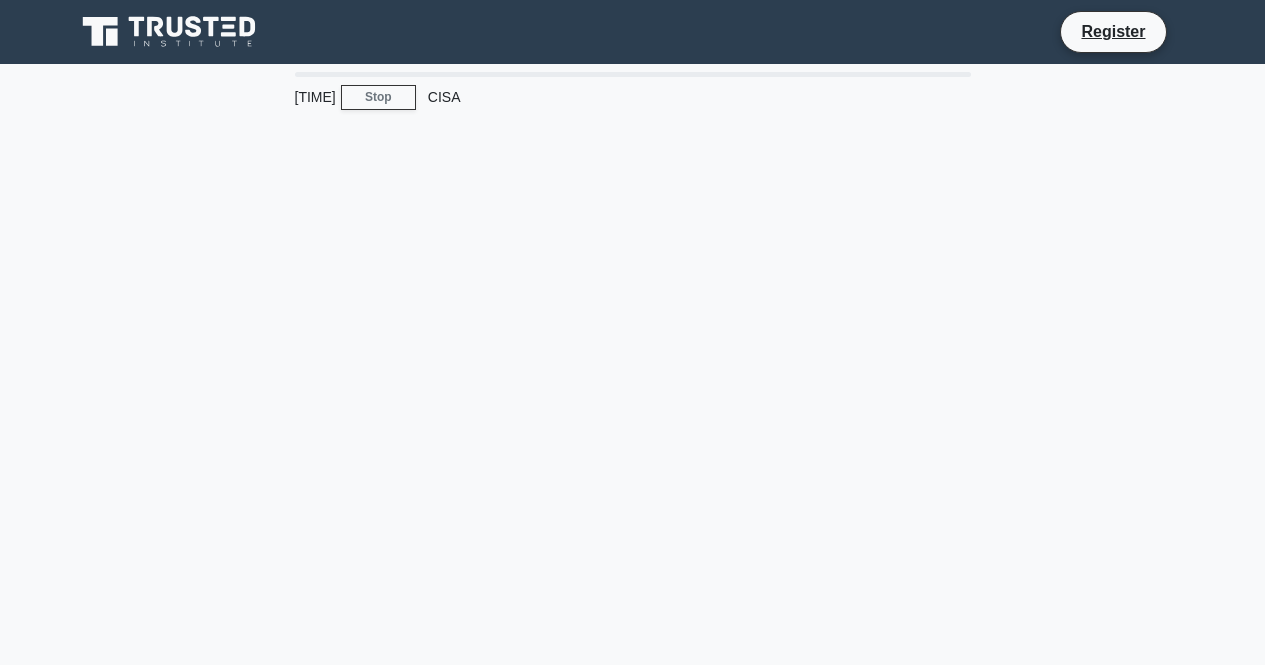 scroll, scrollTop: 0, scrollLeft: 0, axis: both 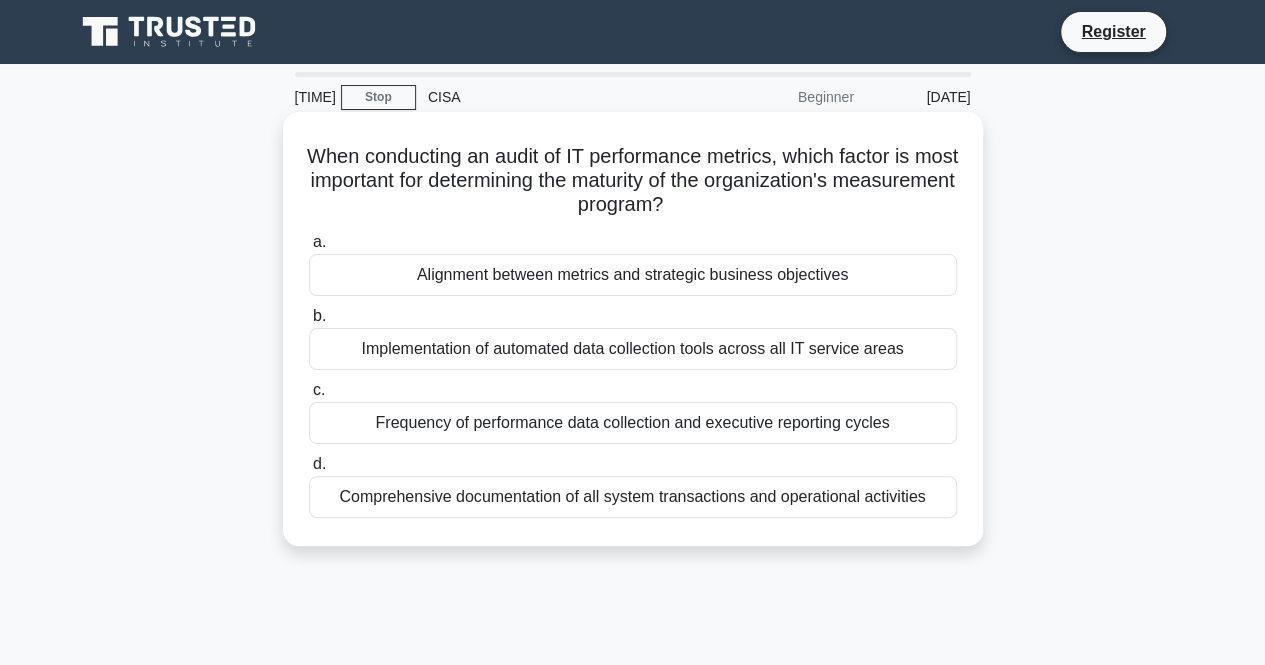 click on "Alignment between metrics and strategic business objectives" at bounding box center (633, 275) 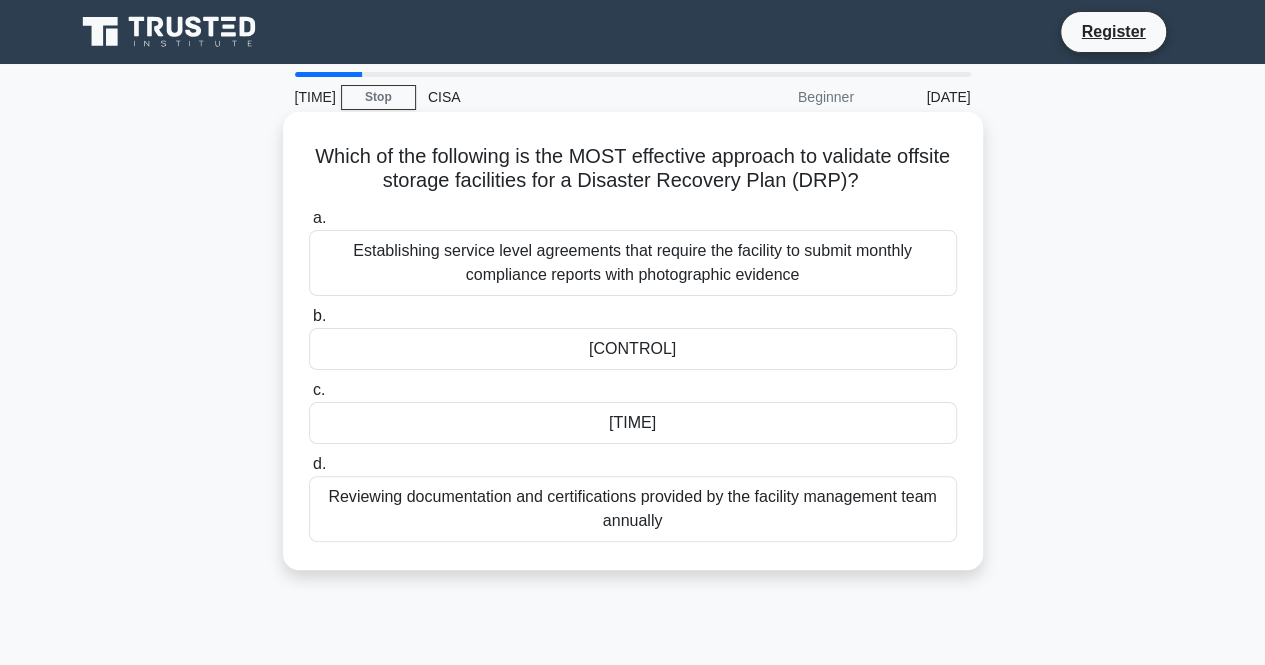 click on "[CONTROL]" at bounding box center [633, 349] 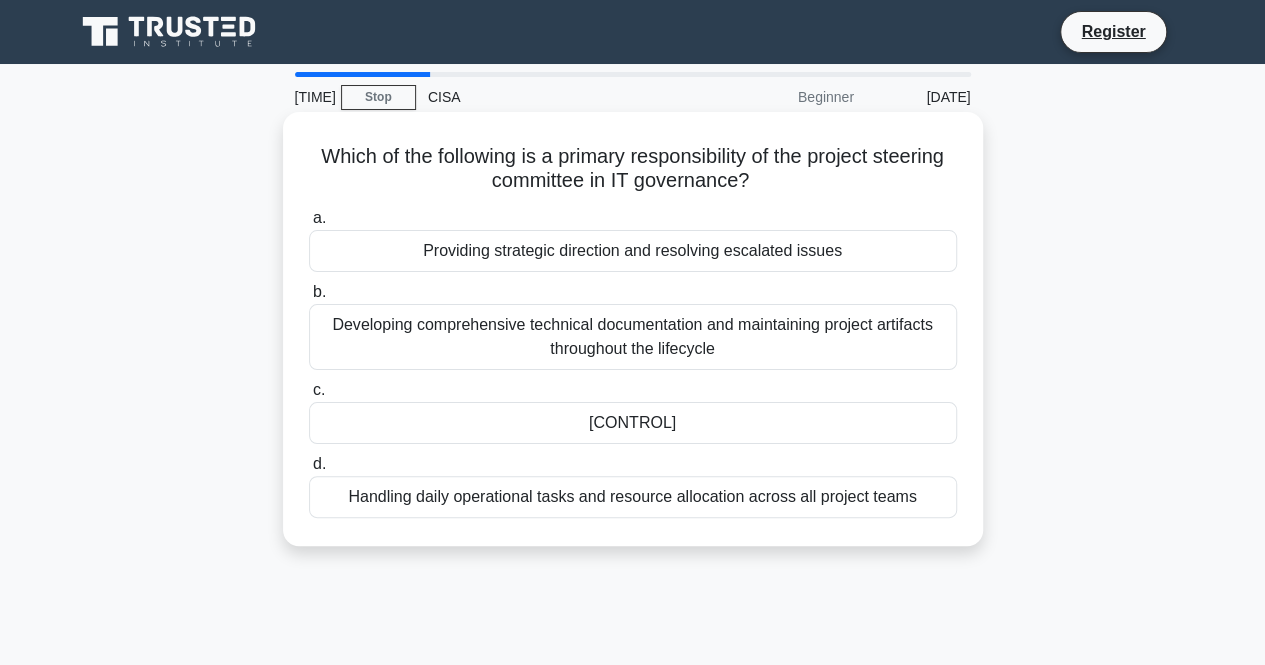 click on "Providing strategic direction and resolving escalated issues" at bounding box center (633, 251) 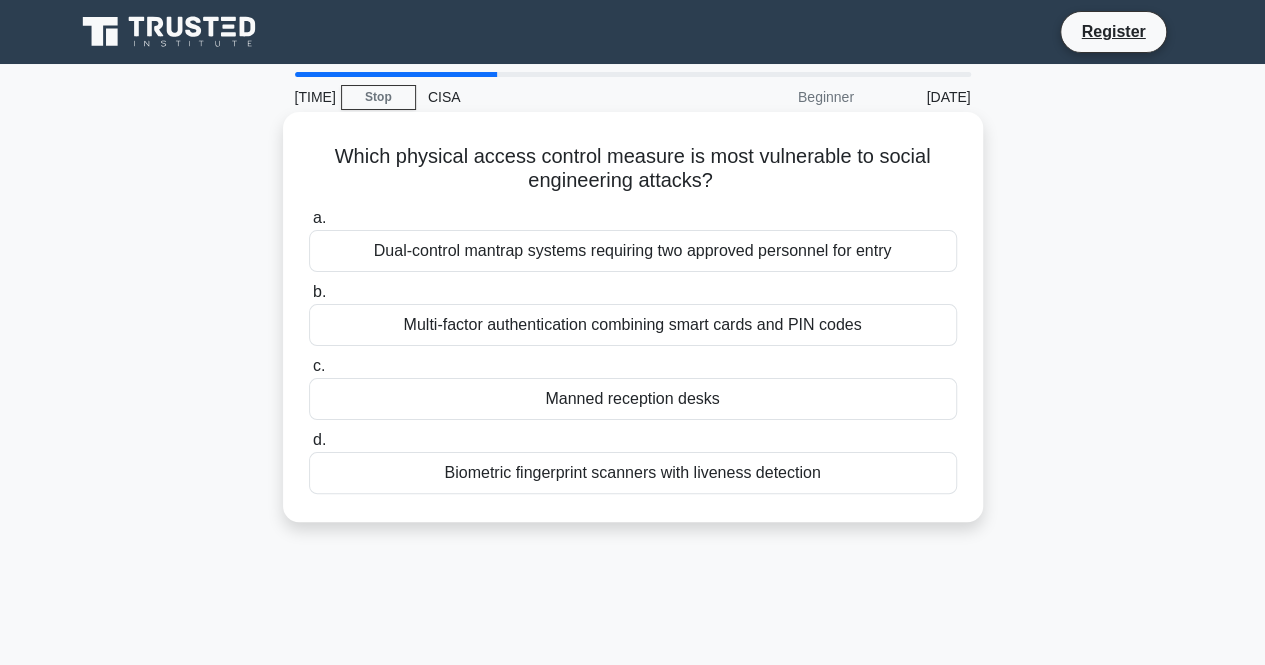 click on "Dual-control mantrap systems requiring two approved personnel for entry" at bounding box center [633, 251] 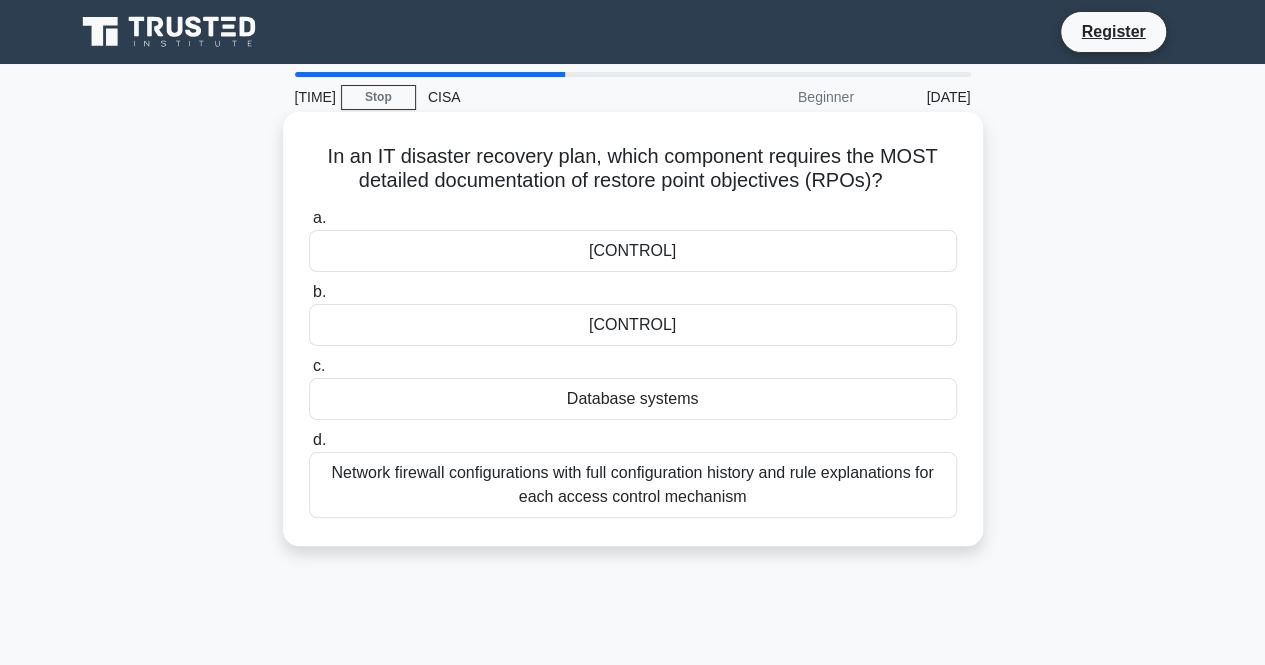 click on "Virtual machine environments including hypervisor settings and interdependencies between guest instances" at bounding box center (633, 325) 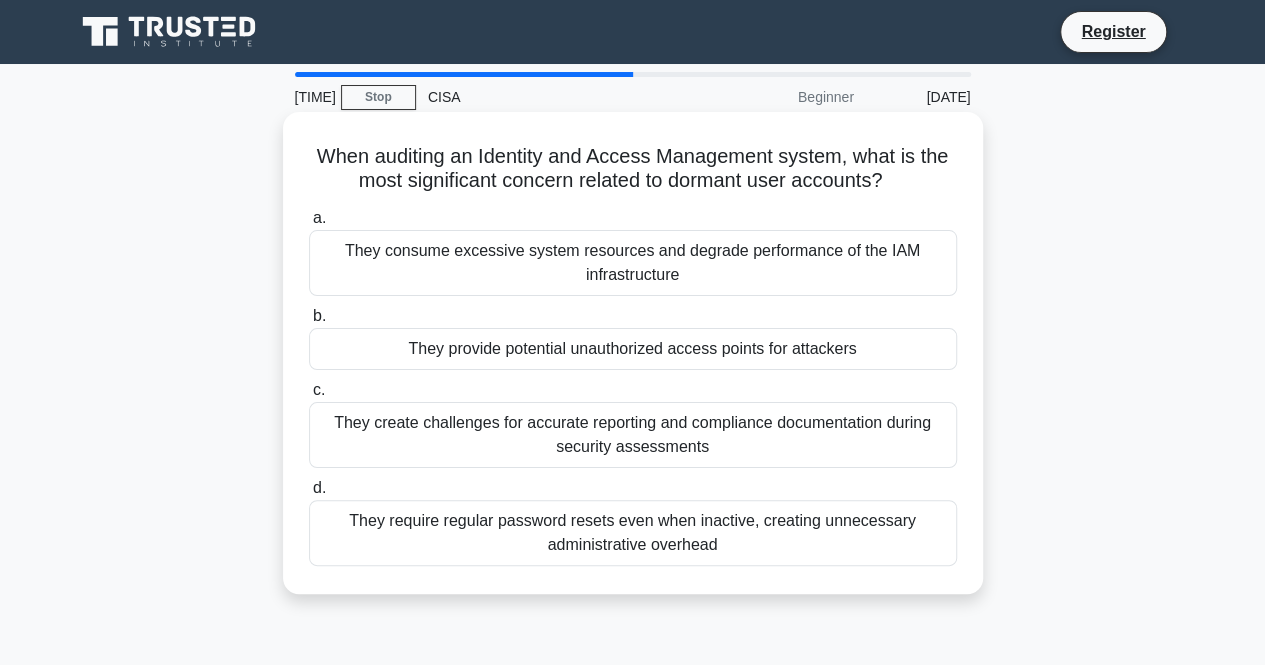 click on "They provide potential unauthorized access points for attackers" at bounding box center (633, 349) 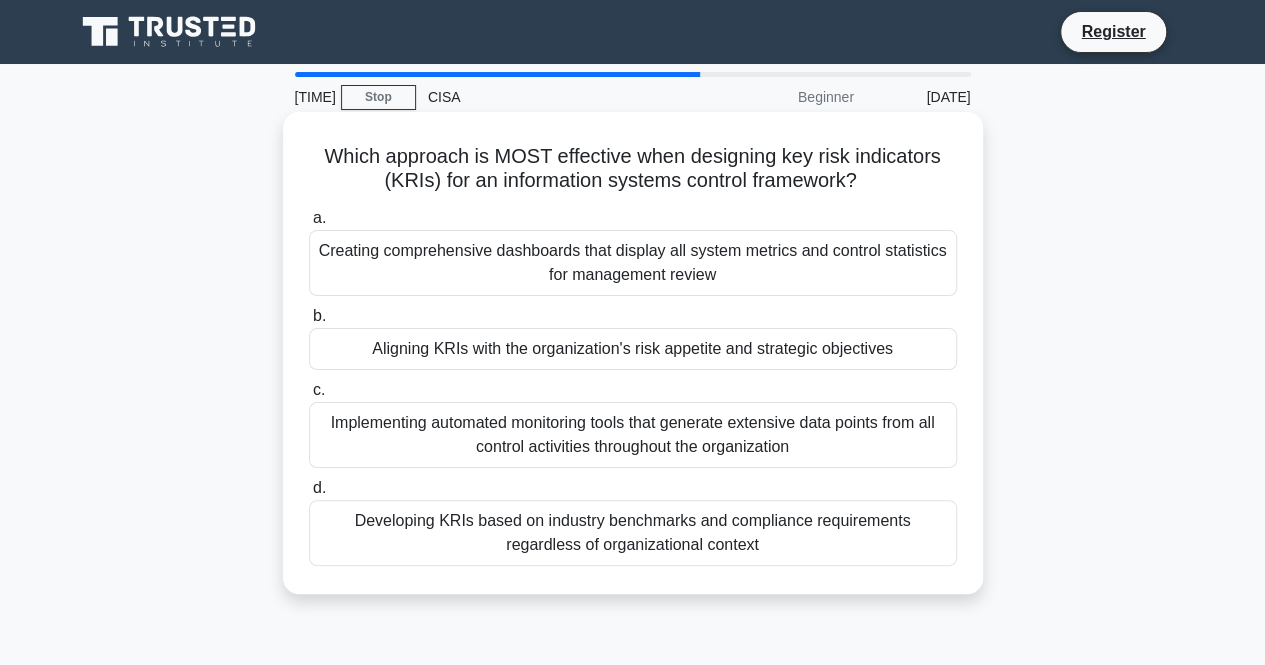 click on "Aligning KRIs with the organization's risk appetite and strategic objectives" at bounding box center [633, 349] 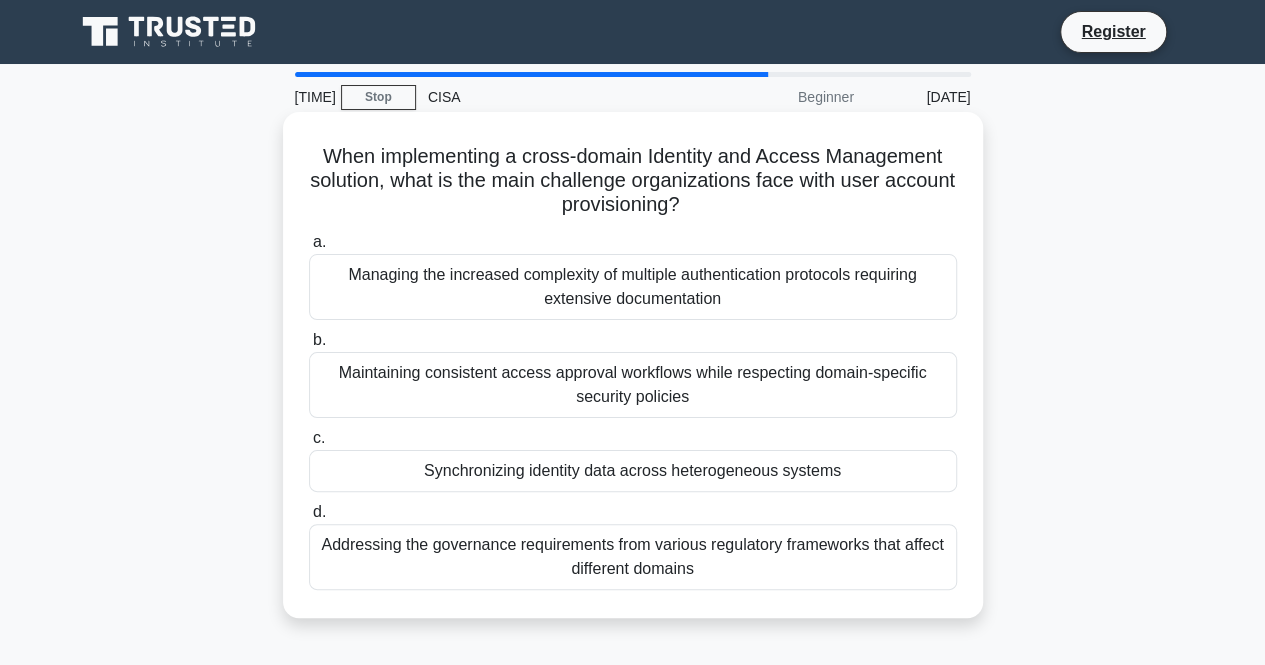 click on "Maintaining consistent access approval workflows while respecting domain-specific security policies" at bounding box center (633, 385) 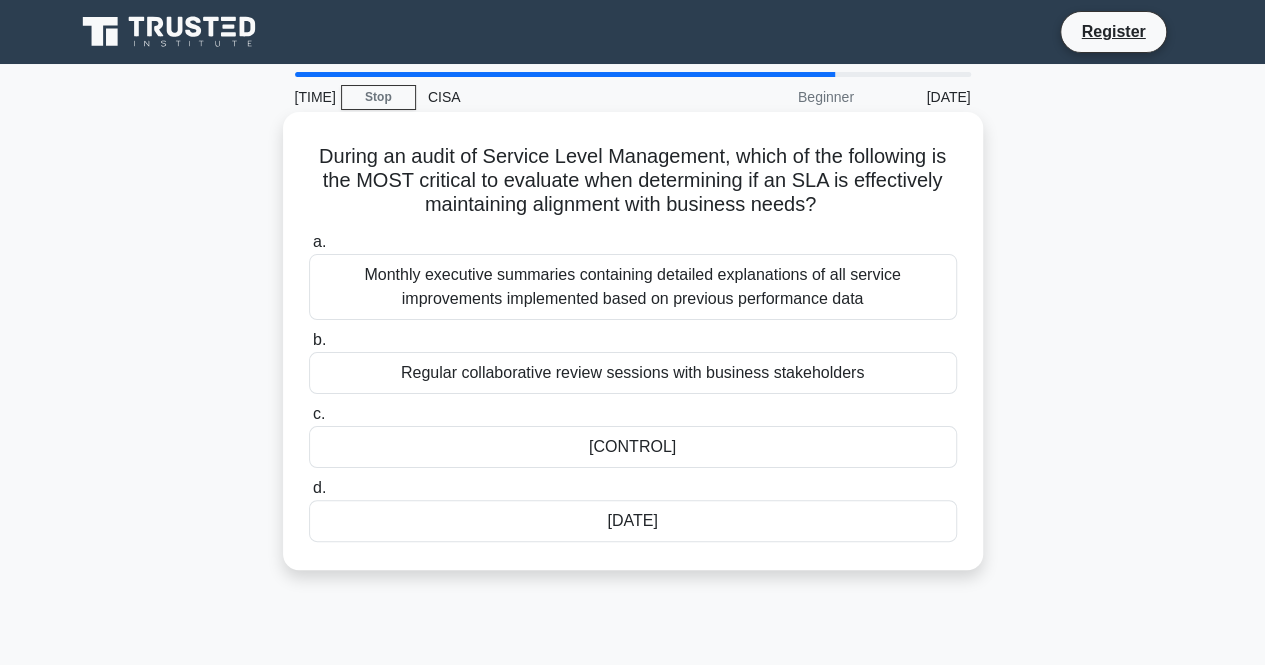 click on "Regular collaborative review sessions with business stakeholders" at bounding box center [633, 373] 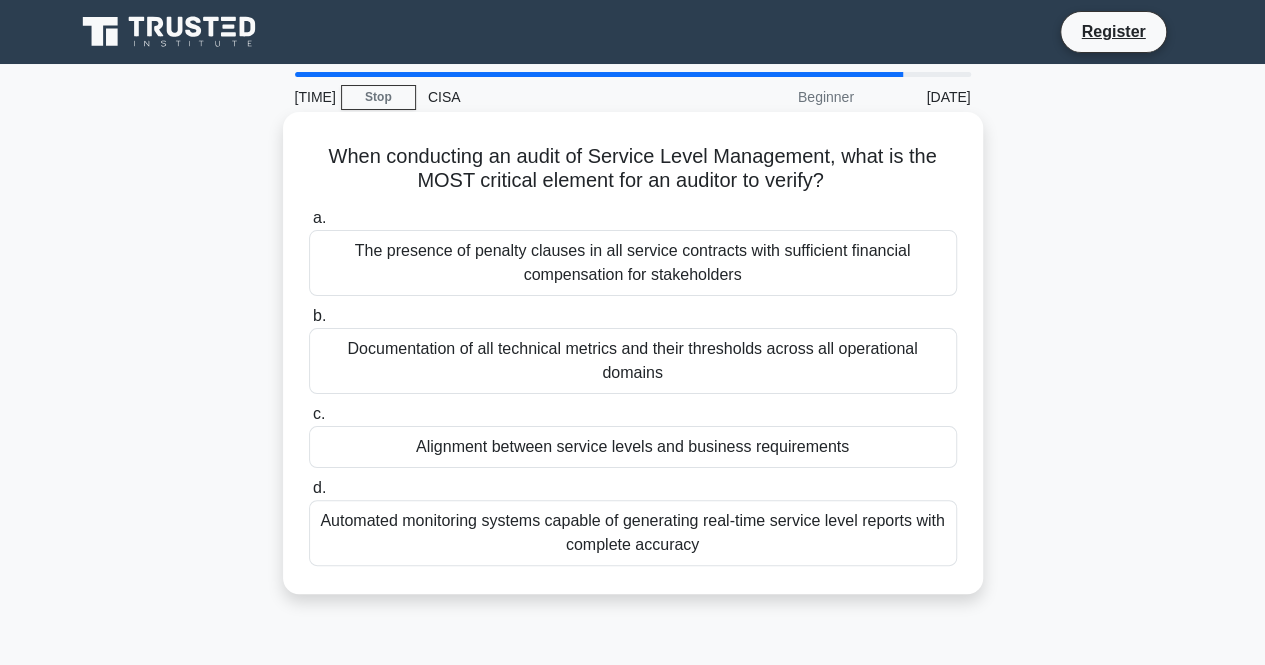 click on "The presence of penalty clauses in all service contracts with sufficient financial compensation for stakeholders" at bounding box center (633, 263) 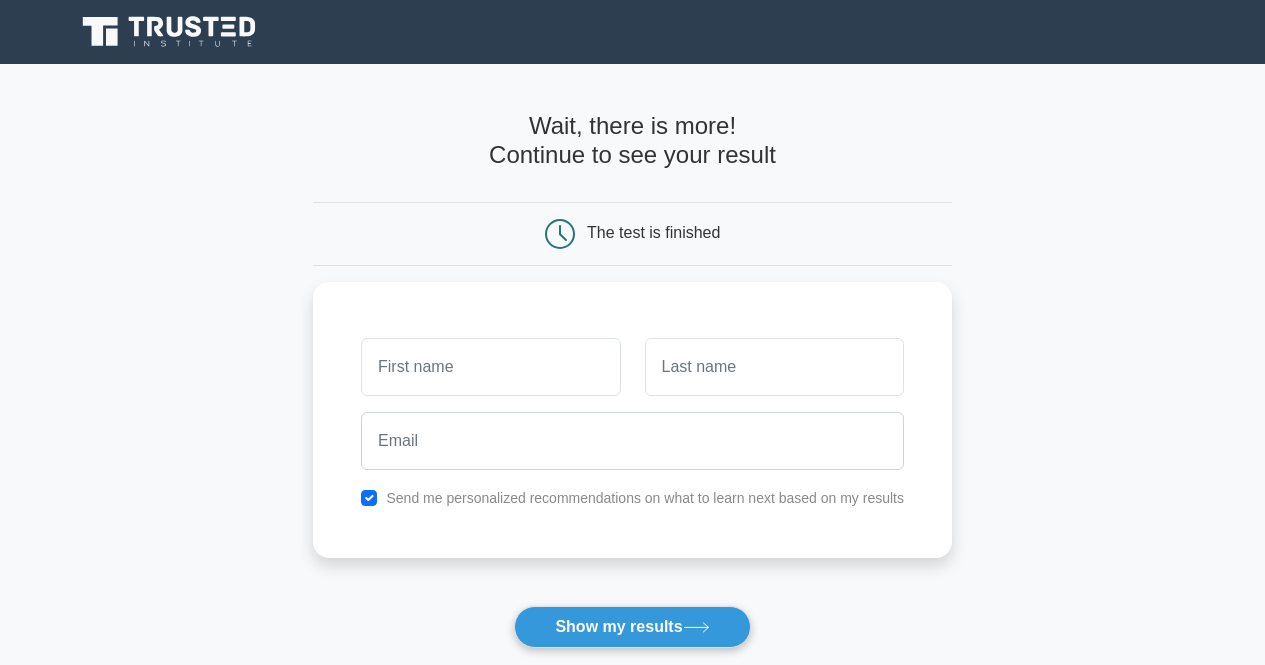 scroll, scrollTop: 0, scrollLeft: 0, axis: both 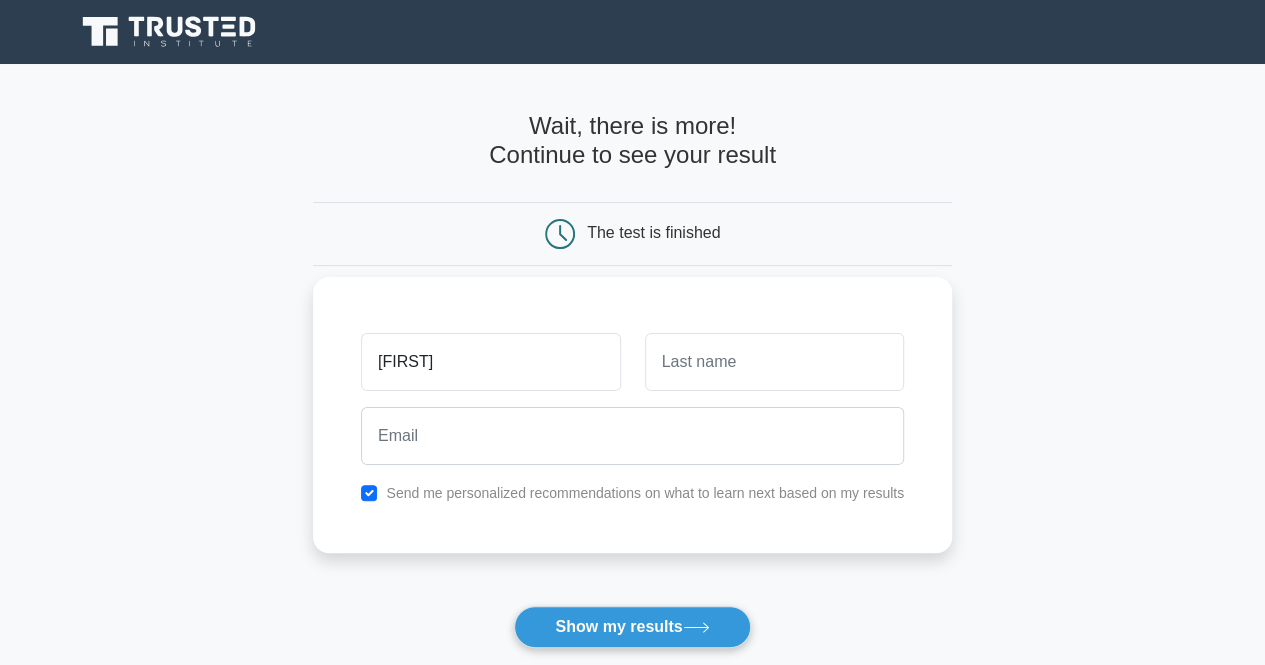 type on "[FIRST]" 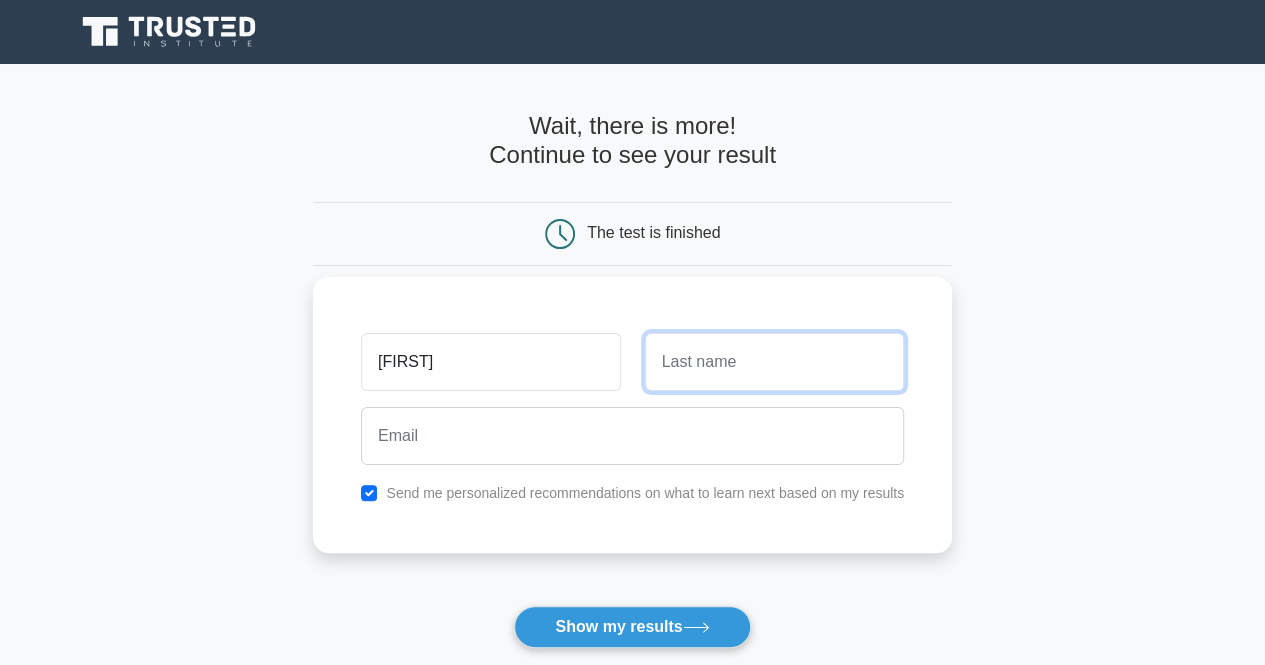 click at bounding box center [774, 362] 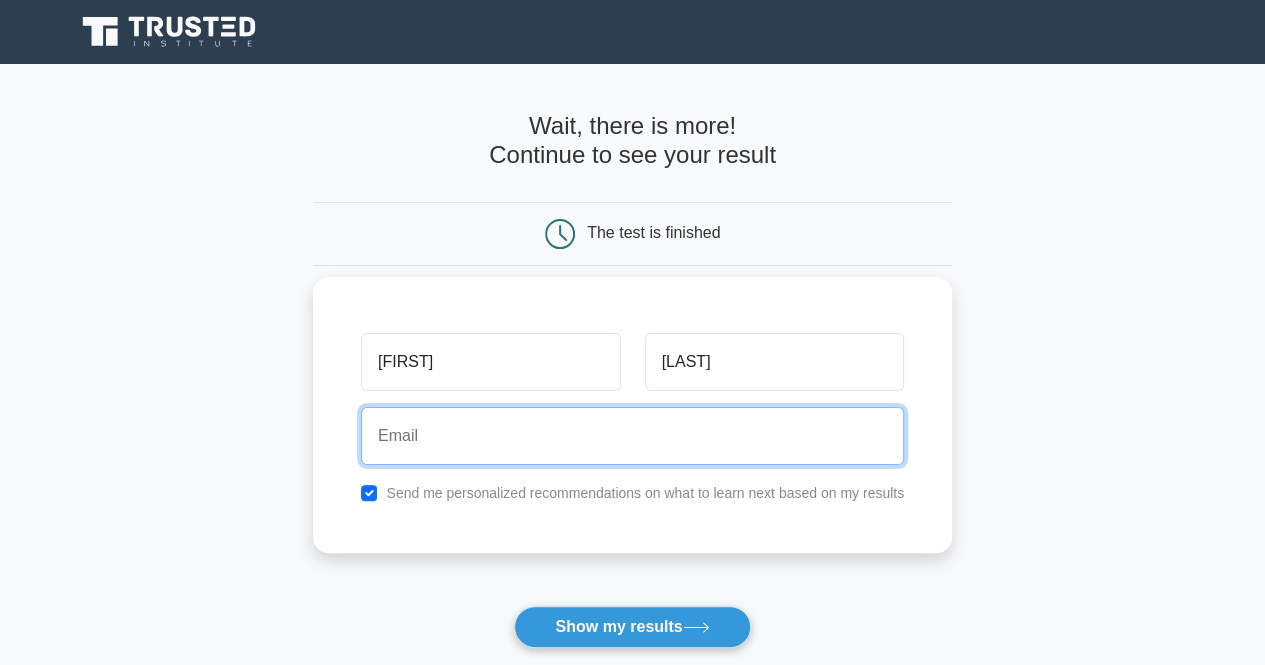 click at bounding box center (632, 436) 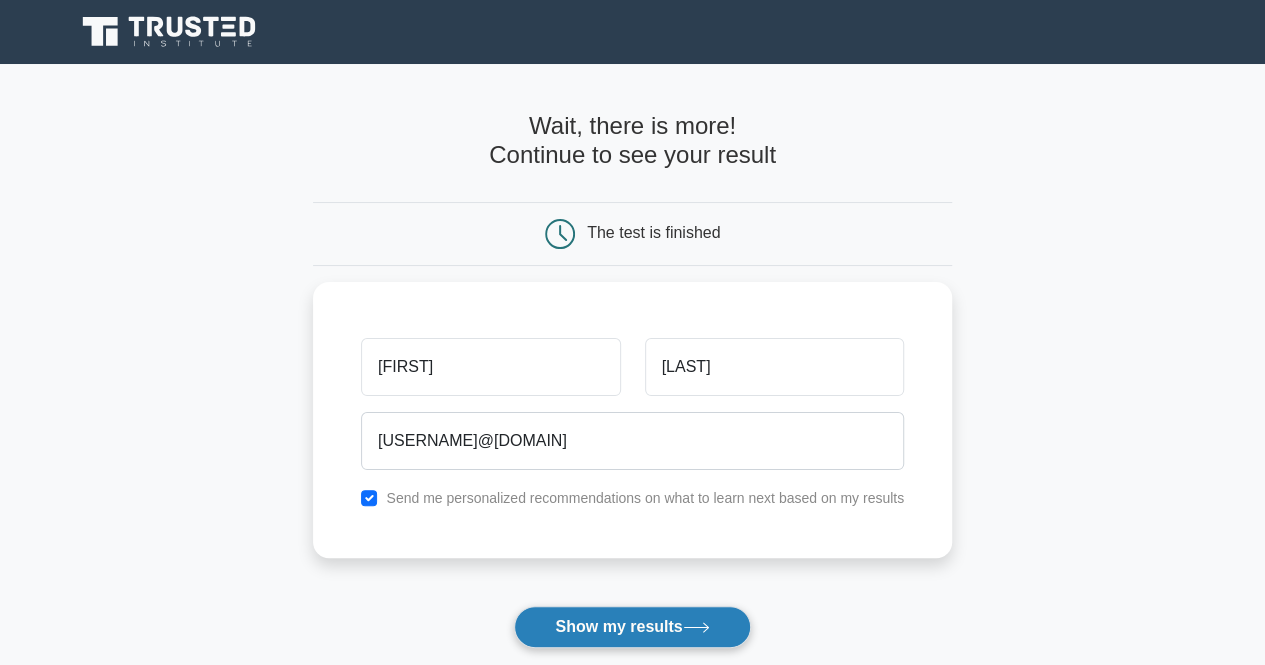 click on "Show my results" at bounding box center (632, 627) 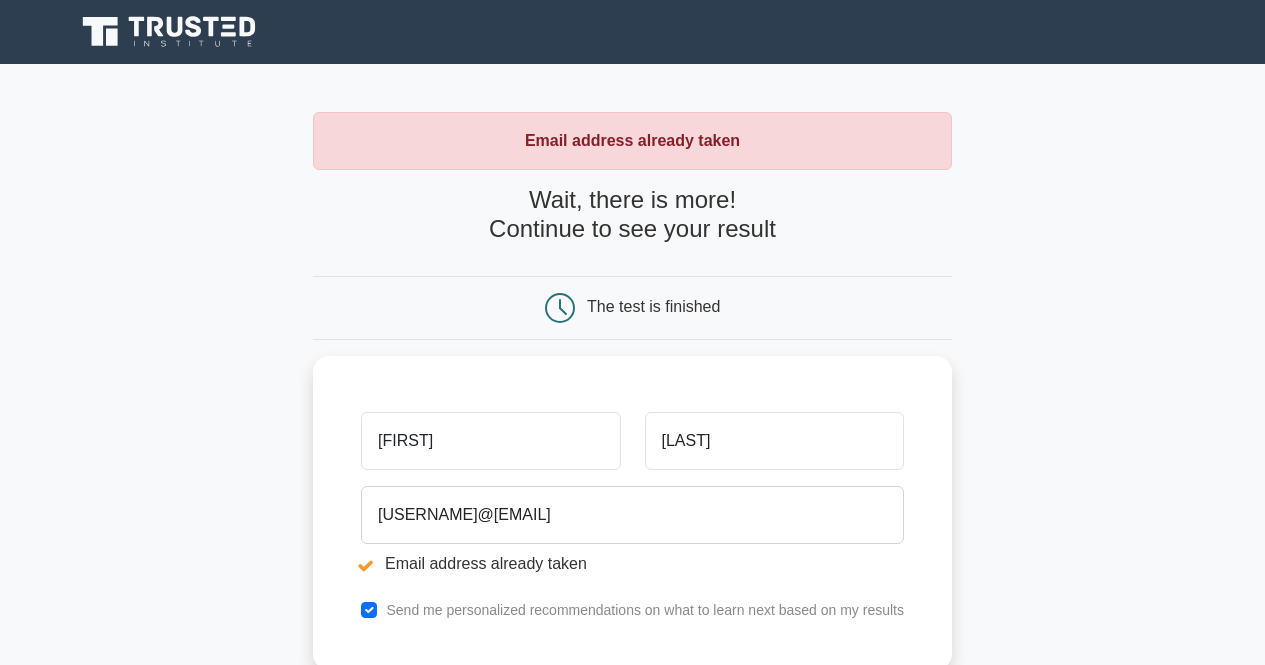scroll, scrollTop: 0, scrollLeft: 0, axis: both 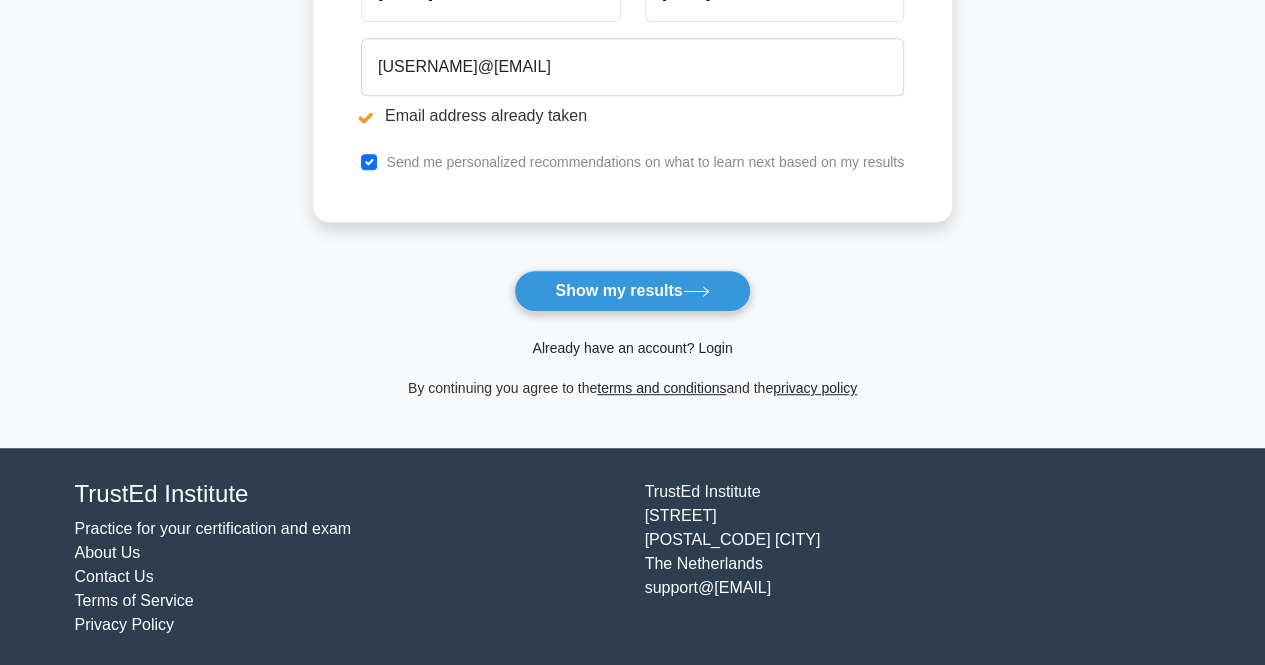 click on "Already have an account? Login" at bounding box center (632, 348) 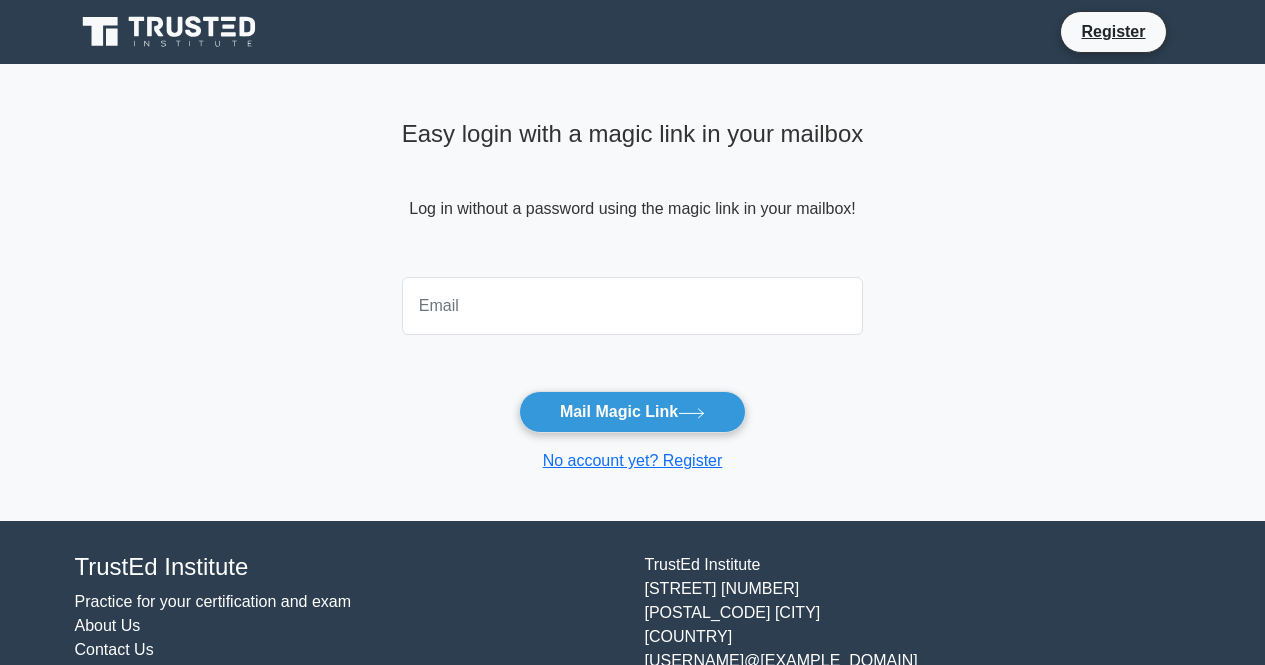scroll, scrollTop: 0, scrollLeft: 0, axis: both 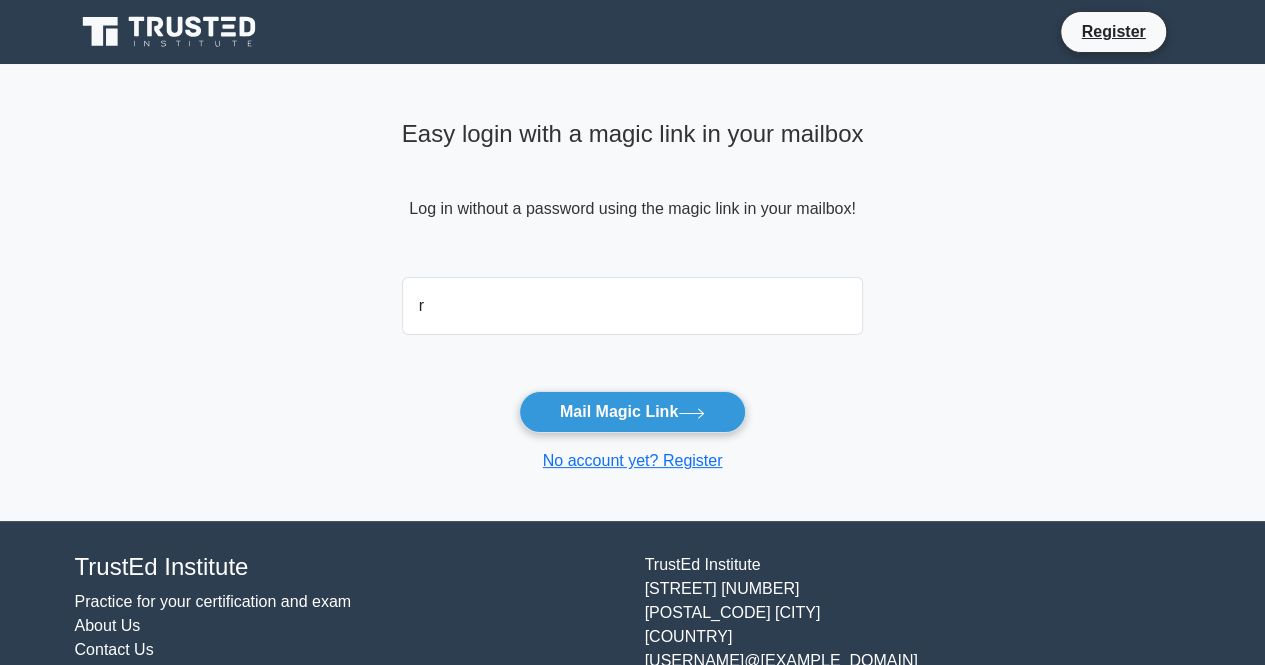 type on "[USERNAME]@[EXAMPLE_DOMAIN]" 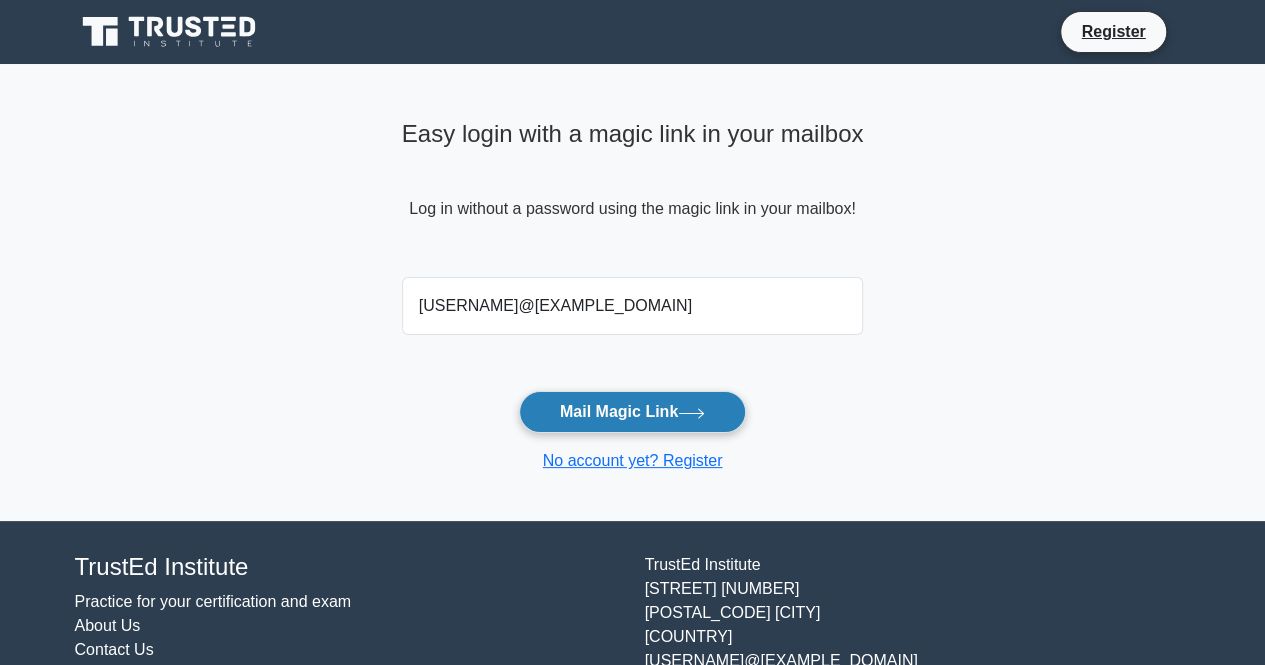 click on "Mail Magic Link" at bounding box center (632, 412) 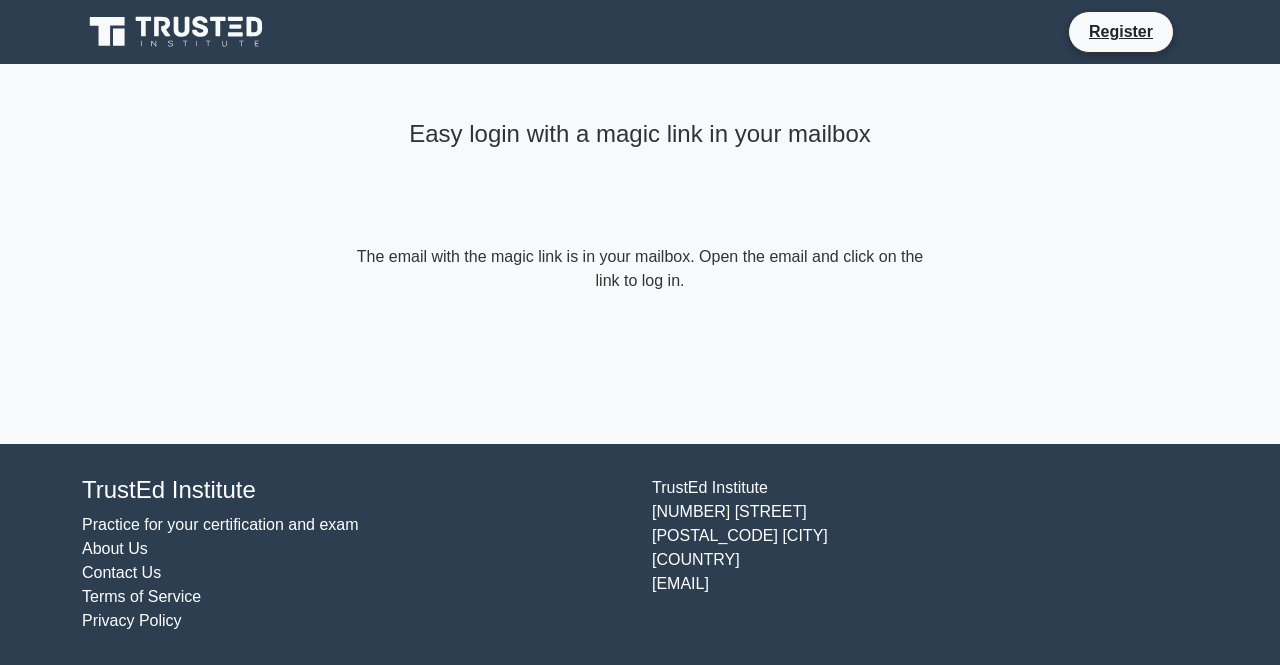 scroll, scrollTop: 0, scrollLeft: 0, axis: both 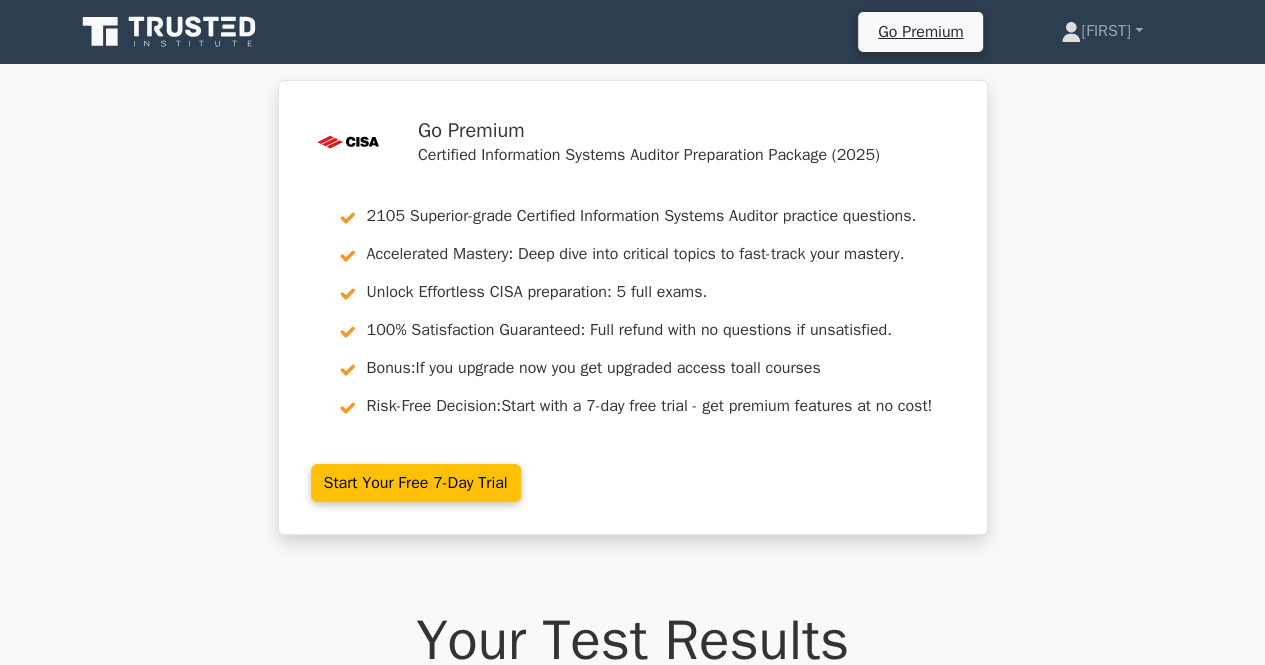 click on "Go Premium Certified Information Systems Auditor Preparation Package (2025) 2105 Superior-grade Certified Information Systems Auditor practice questions. Accelerated Mastery: Deep dive into critical topics to fast-track your mastery. Unlock Effortless CISA preparation: 5 full exams. 100% Satisfaction Guaranteed: Full refund with no questions if unsatisfied. Bonus: all courses Risk-Free Decision:" at bounding box center (632, 319) 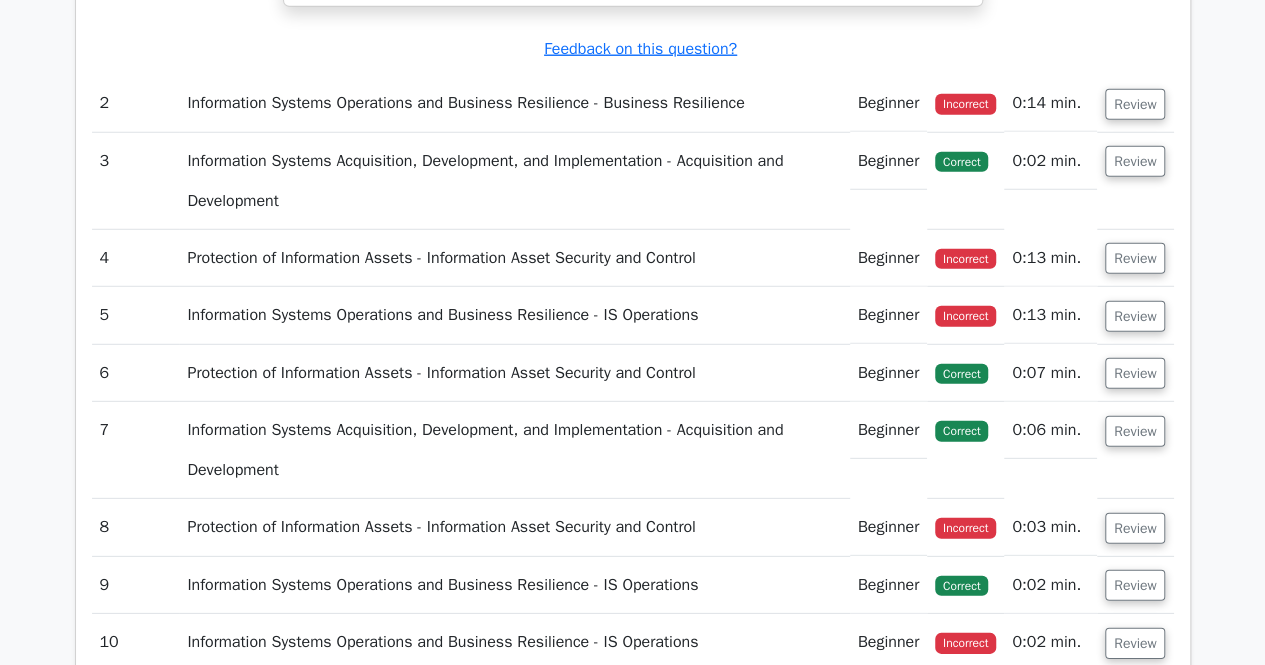 scroll, scrollTop: 2760, scrollLeft: 0, axis: vertical 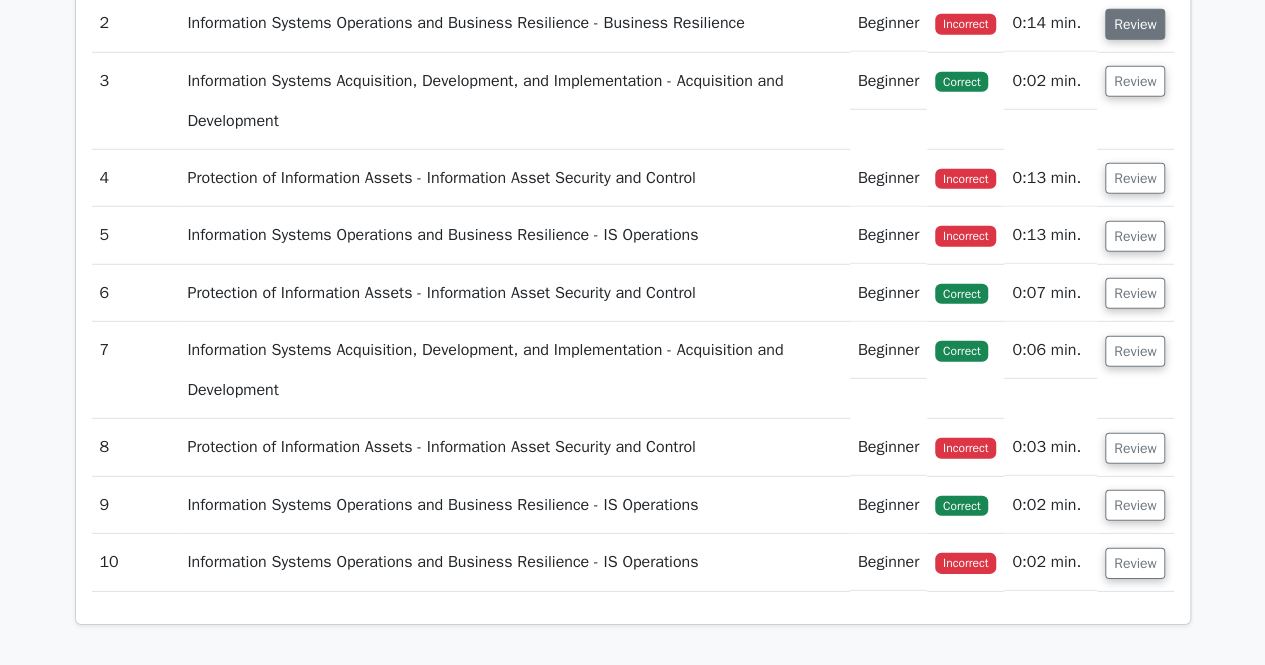 click on "Review" at bounding box center (1135, 24) 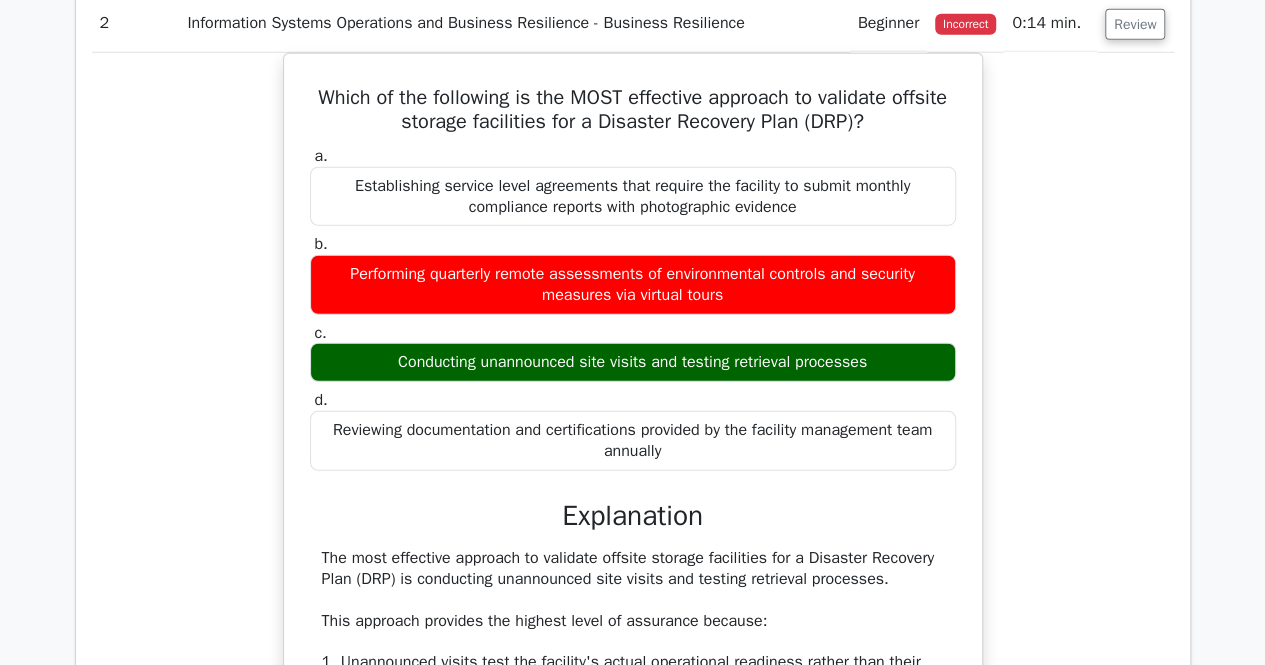 click on "Which of the following is the MOST effective approach to validate offsite storage facilities for a Disaster Recovery Plan (DRP)?
a.
Establishing service level agreements that require the facility to submit monthly compliance reports with photographic evidence
b.
c. d." at bounding box center (633, 614) 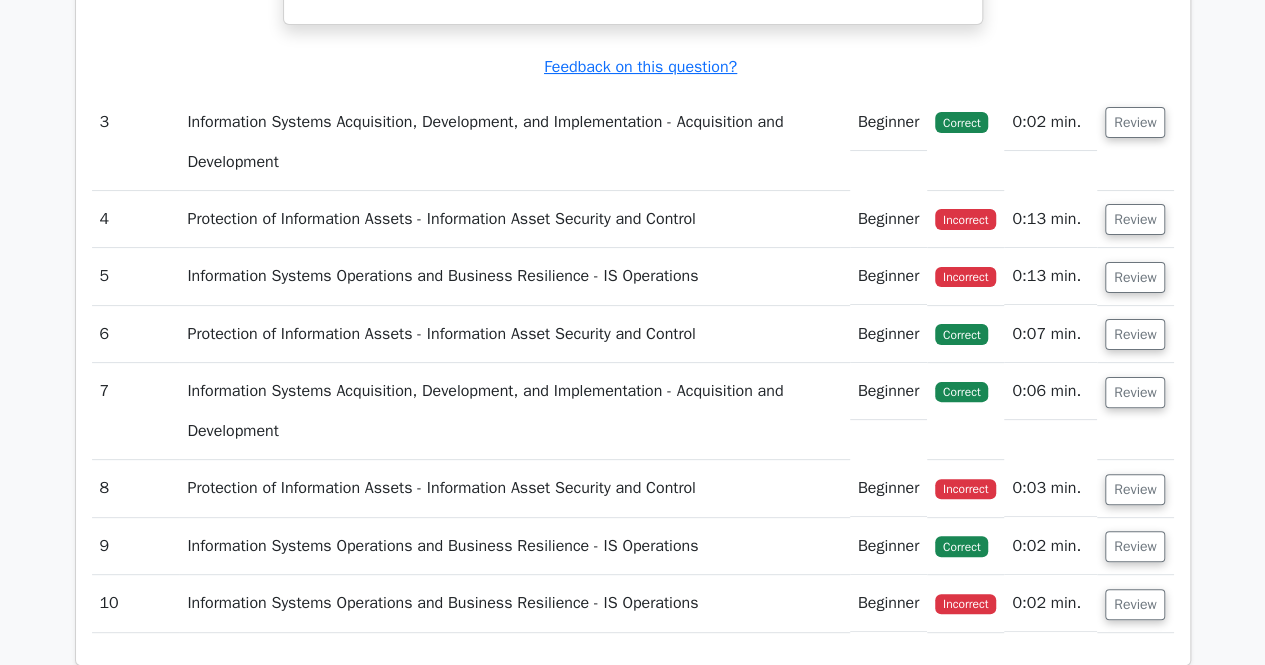 scroll, scrollTop: 3960, scrollLeft: 0, axis: vertical 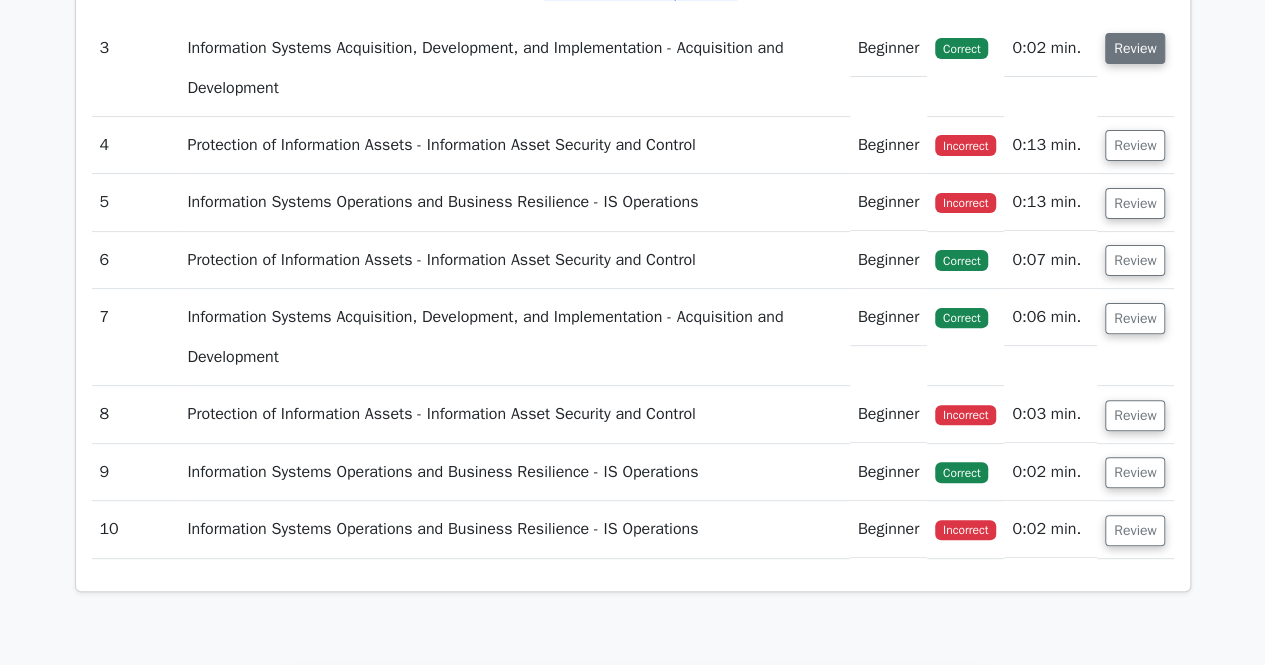 click on "Review" at bounding box center [1135, 48] 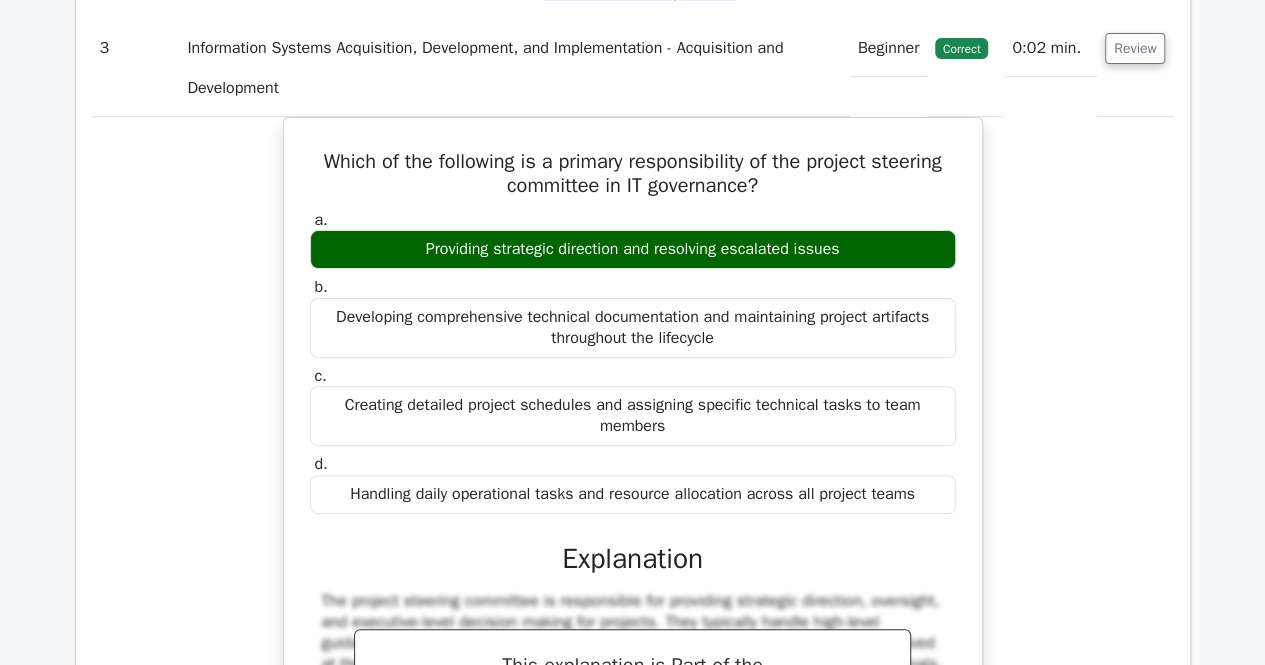click on "Which of the following is a primary responsibility of the project steering committee in IT governance?
a.
Providing strategic direction and resolving escalated issues
b.
c. d." at bounding box center (633, 605) 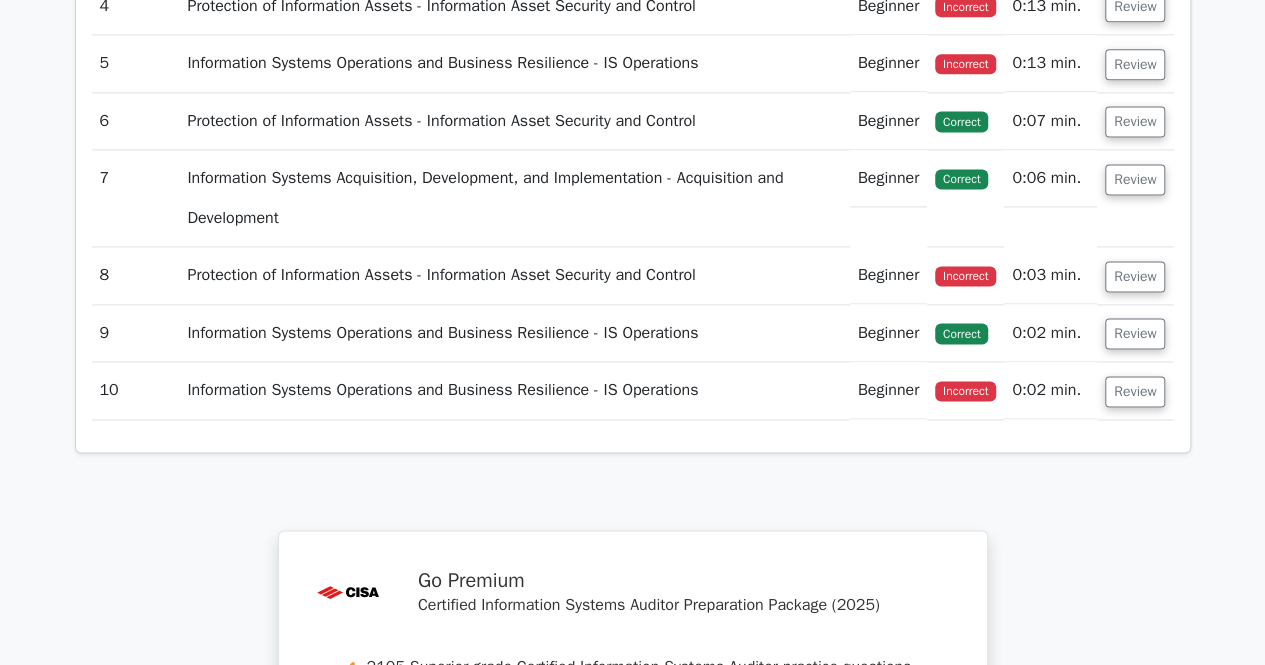 scroll, scrollTop: 4960, scrollLeft: 0, axis: vertical 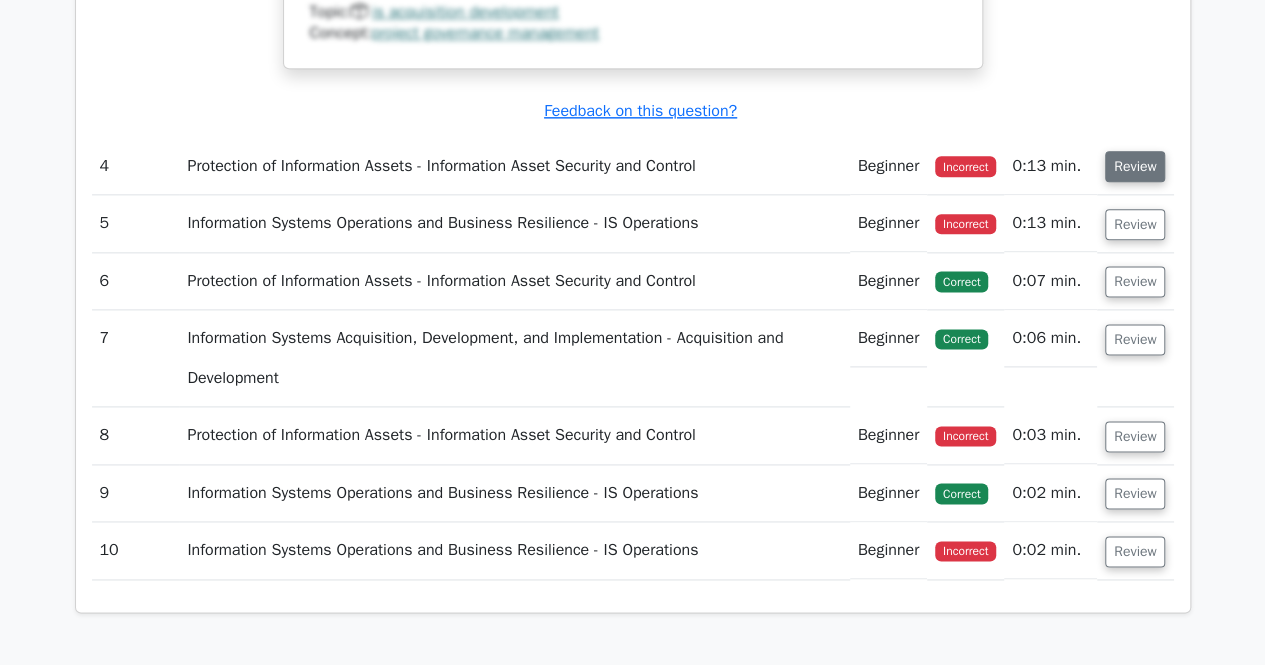 click on "Review" at bounding box center [1135, 166] 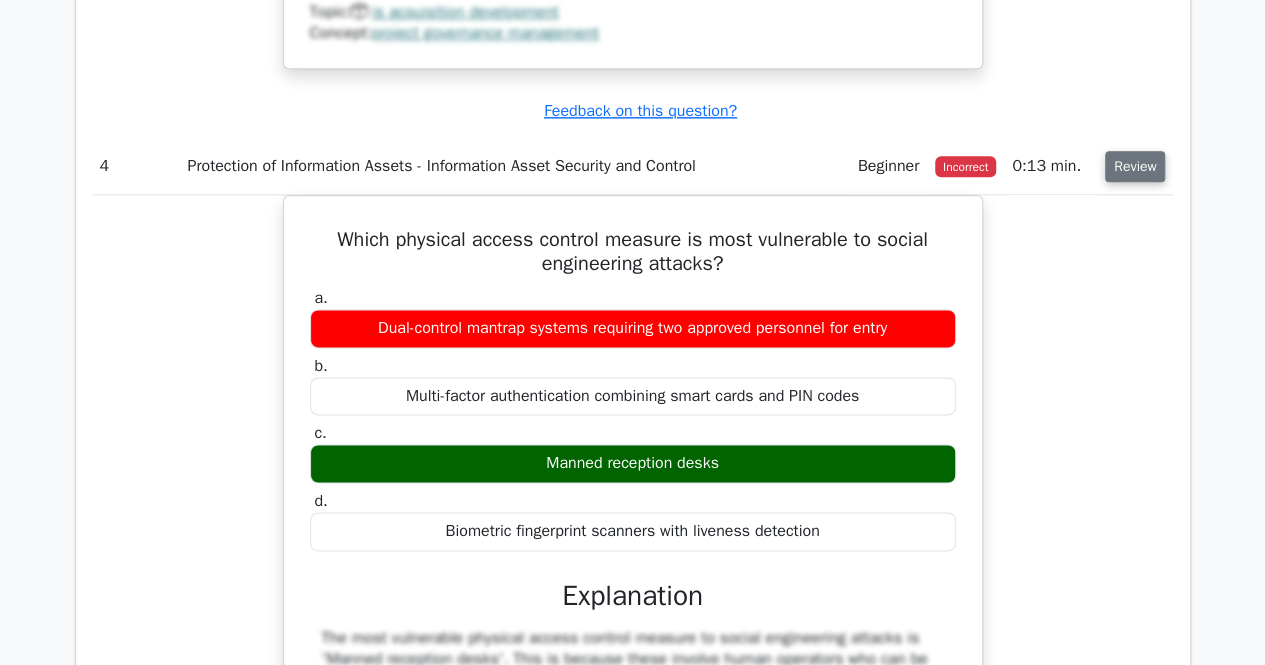 click on "Review" at bounding box center [1135, 166] 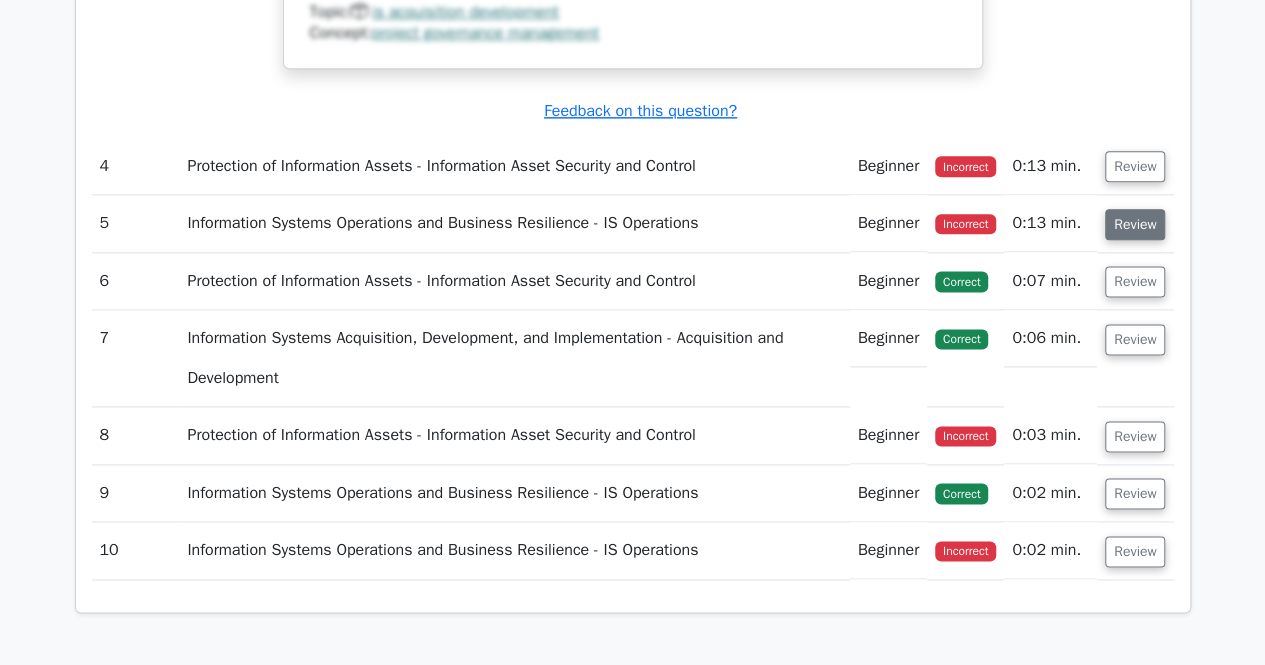 click on "Review" at bounding box center (1135, 224) 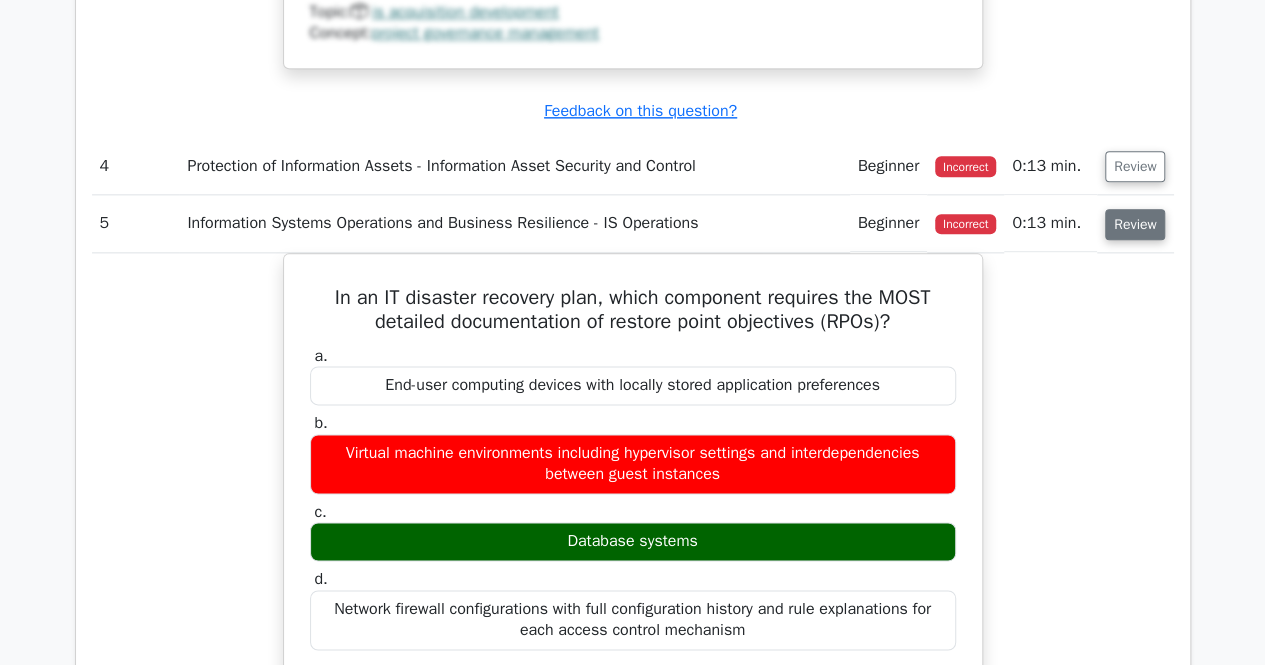 click on "Review" at bounding box center (1135, 224) 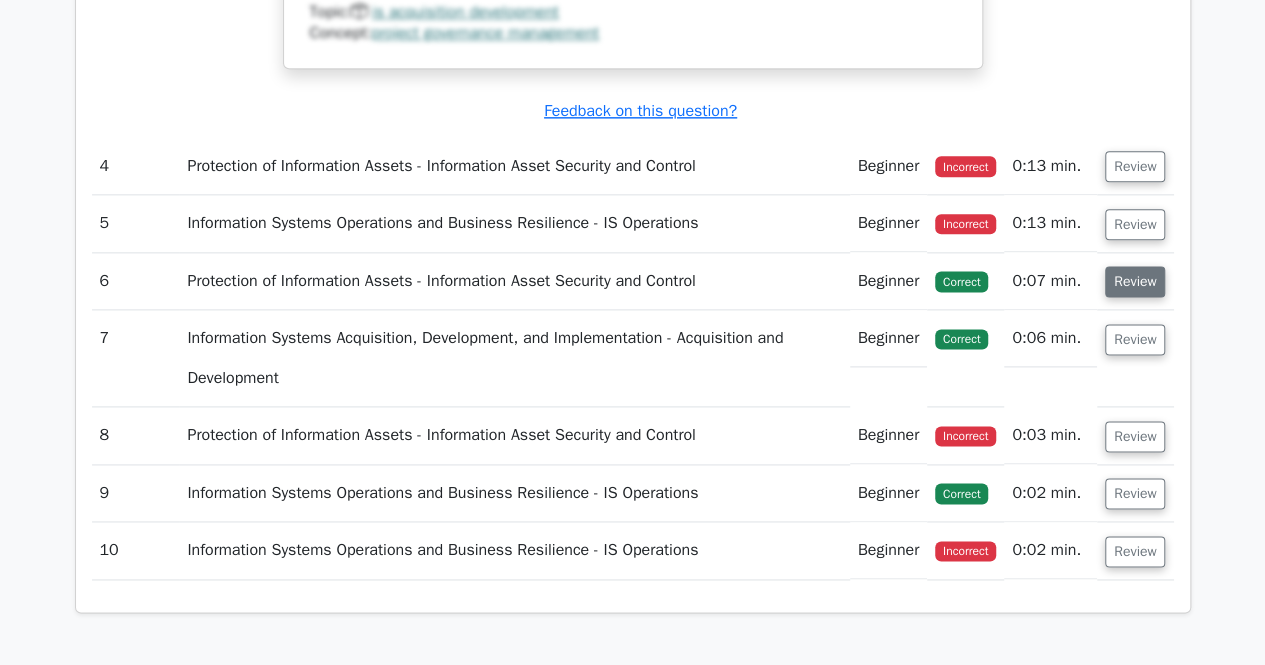 click on "Review" at bounding box center [1135, 281] 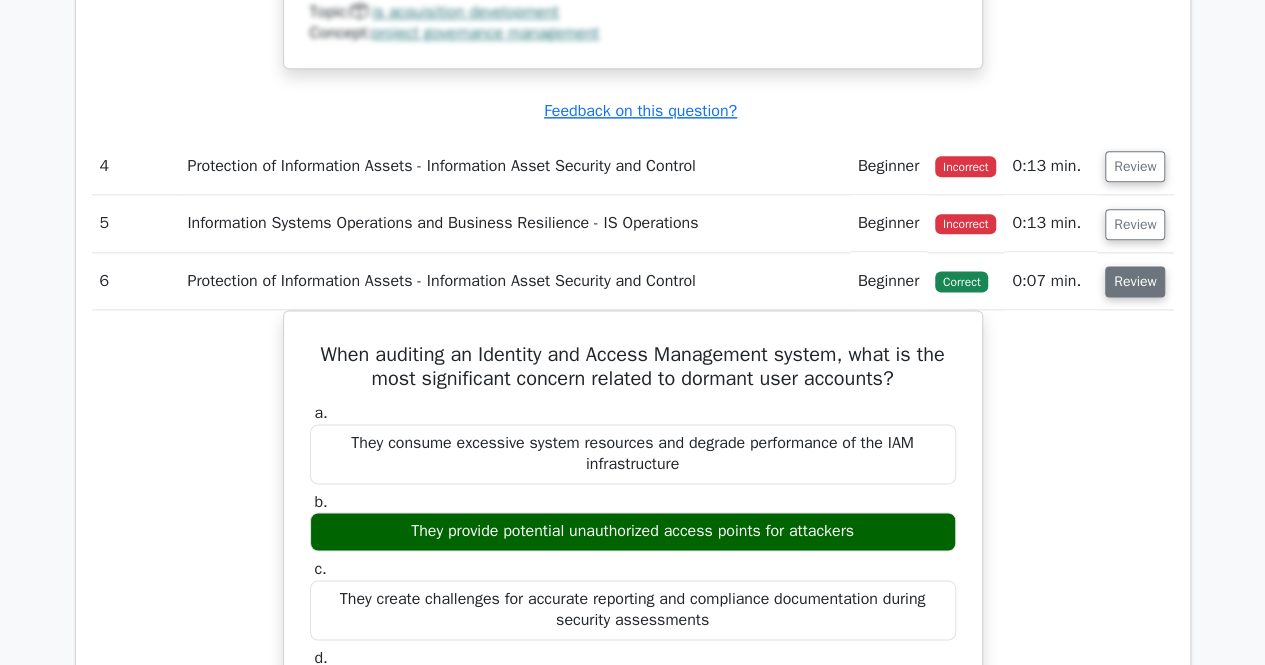 click on "Review" at bounding box center [1135, 281] 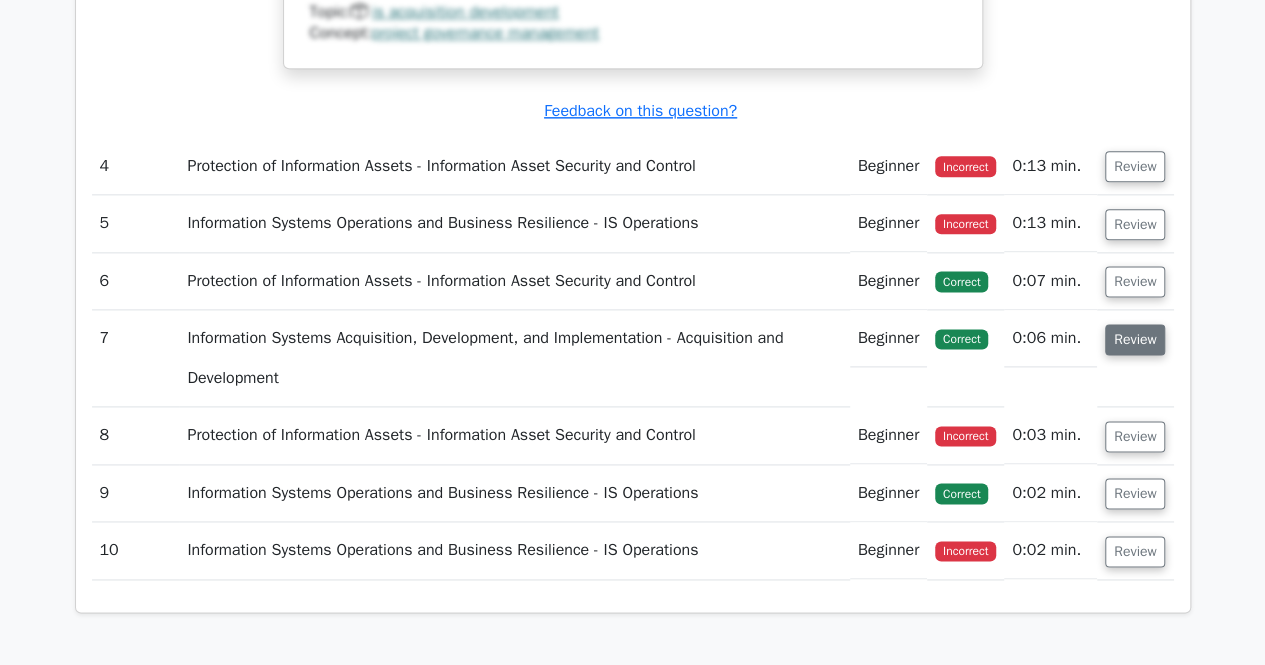 click on "Review" at bounding box center (1135, 339) 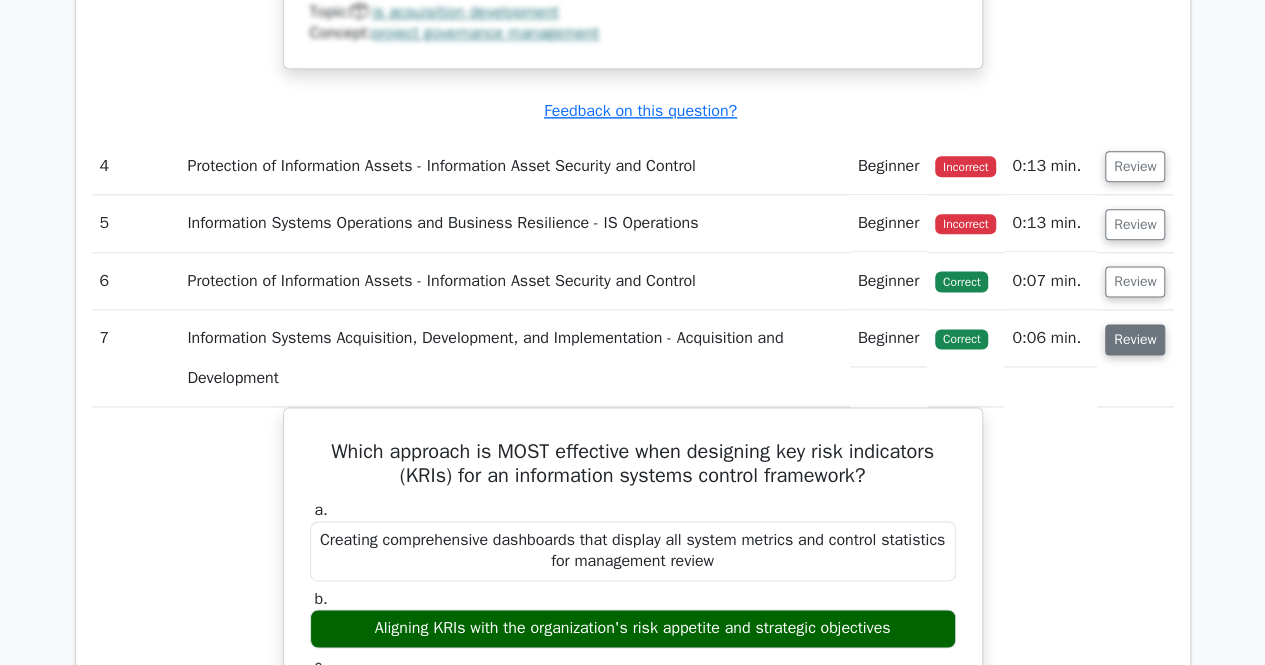 click on "Review" at bounding box center (1135, 339) 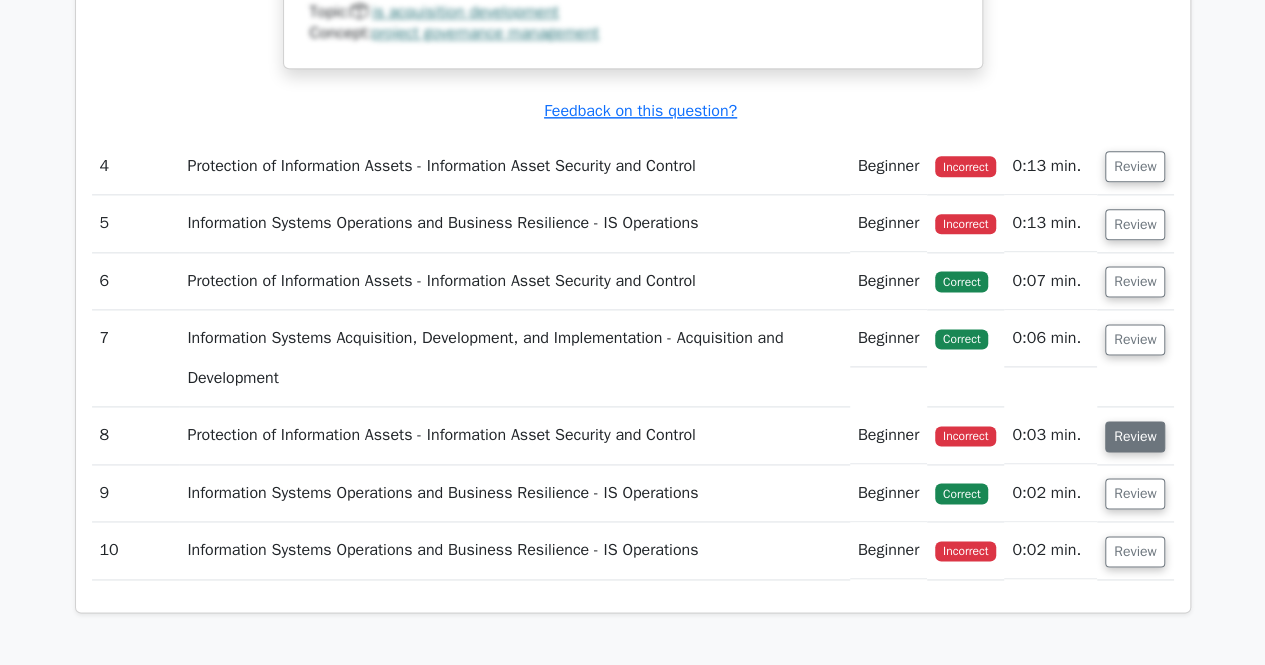 click on "Review" at bounding box center [1135, 436] 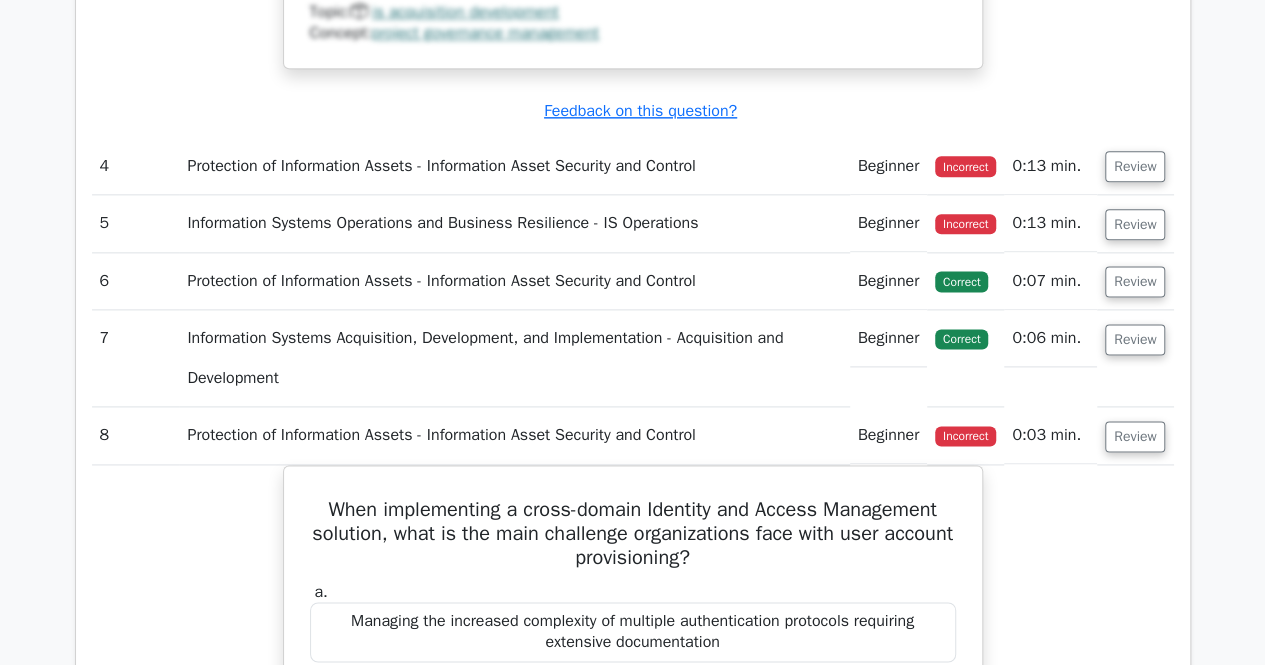 click on "When implementing a cross-domain Identity and Access Management solution, what is the main challenge organizations face with user account provisioning? a. Managing the increased complexity of multiple authentication protocols requiring extensive documentation b. c. d." at bounding box center (633, 1017) 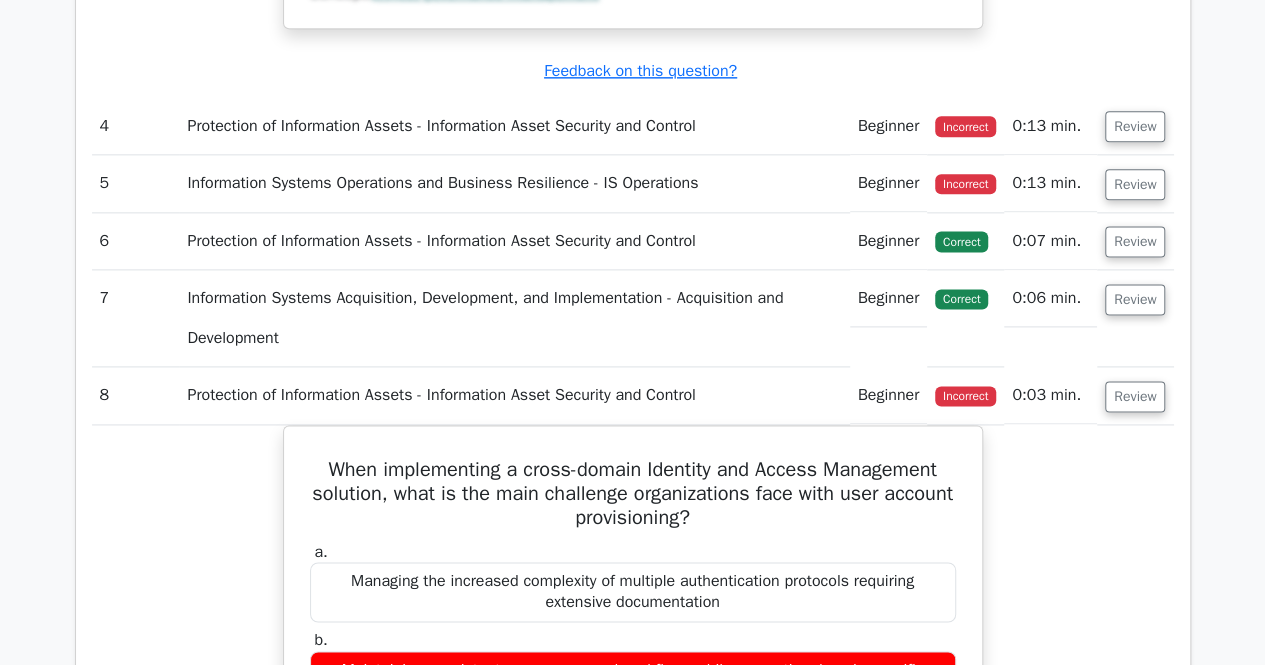 scroll, scrollTop: 5160, scrollLeft: 0, axis: vertical 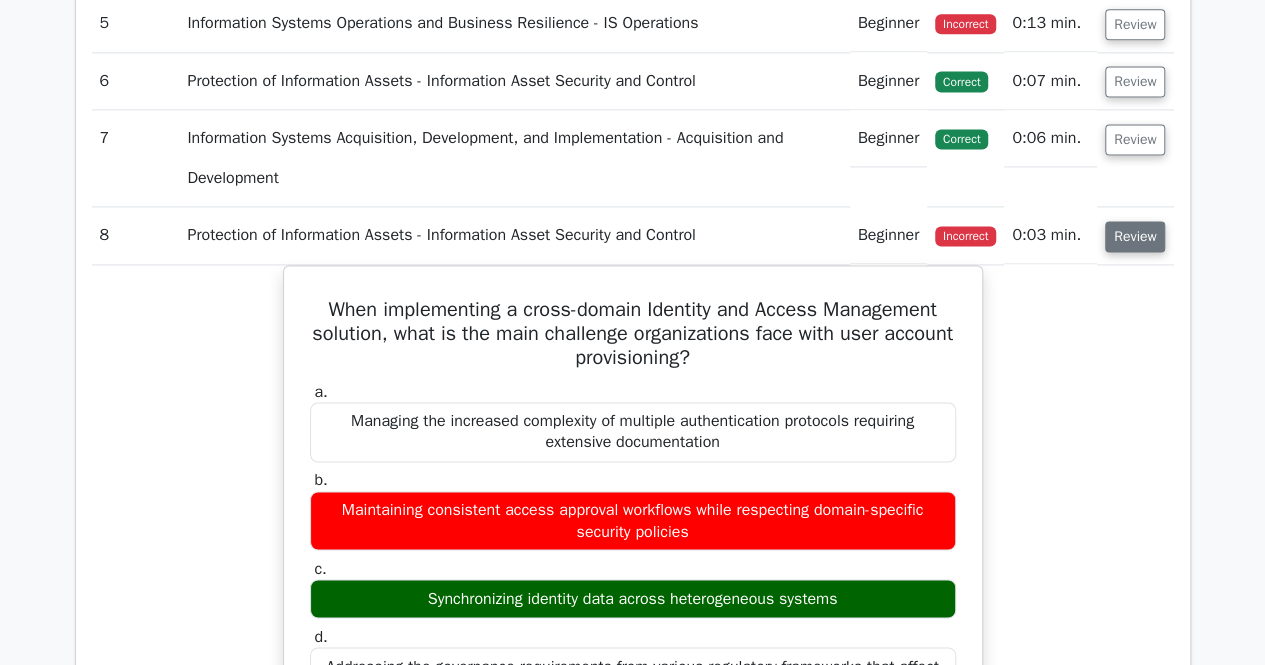 click on "Review" at bounding box center [1135, 236] 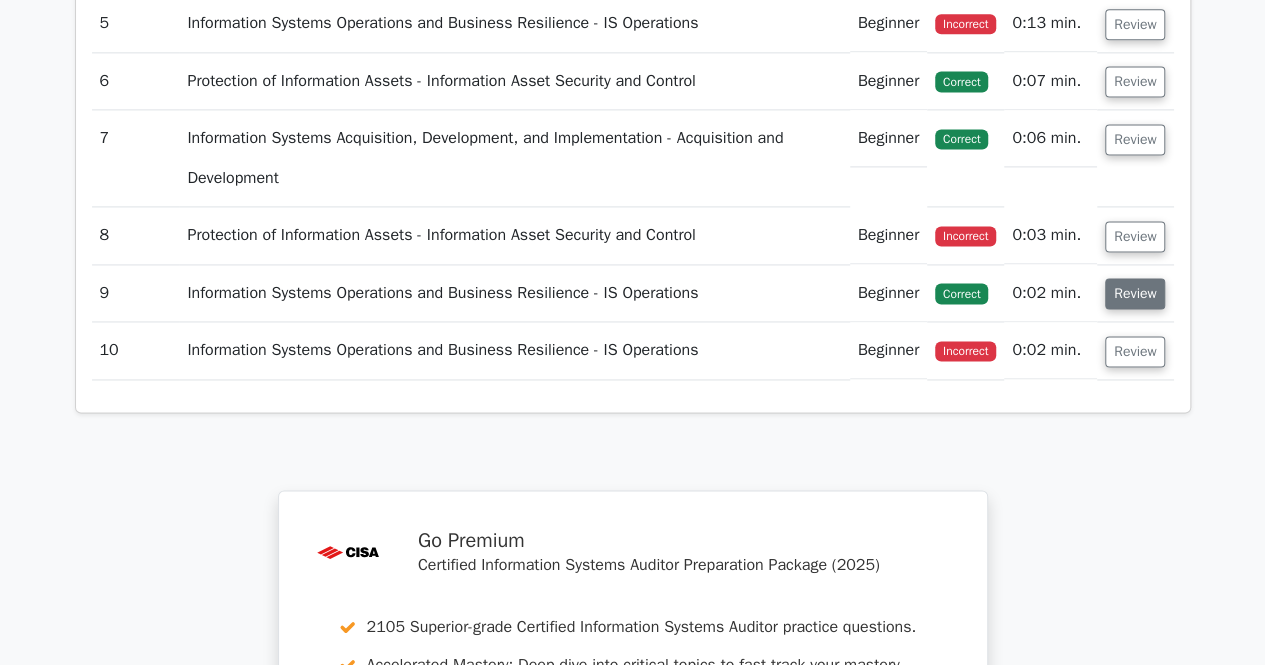 click on "Review" at bounding box center (1135, 293) 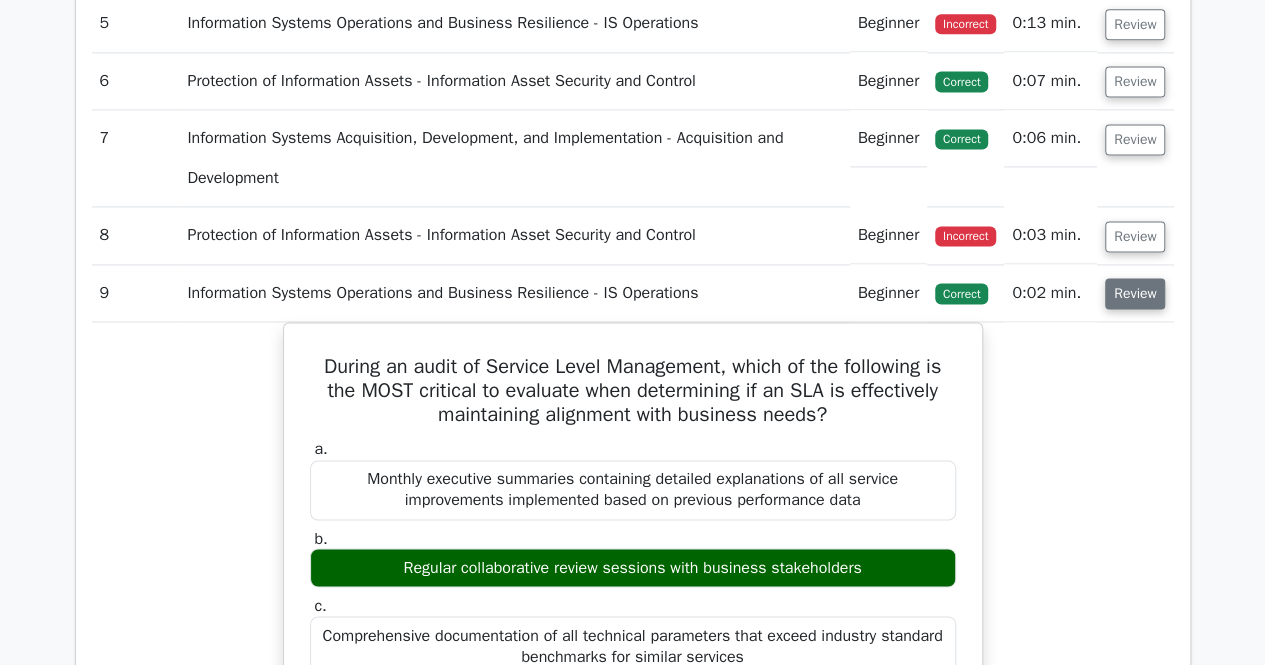click on "Review" at bounding box center (1135, 293) 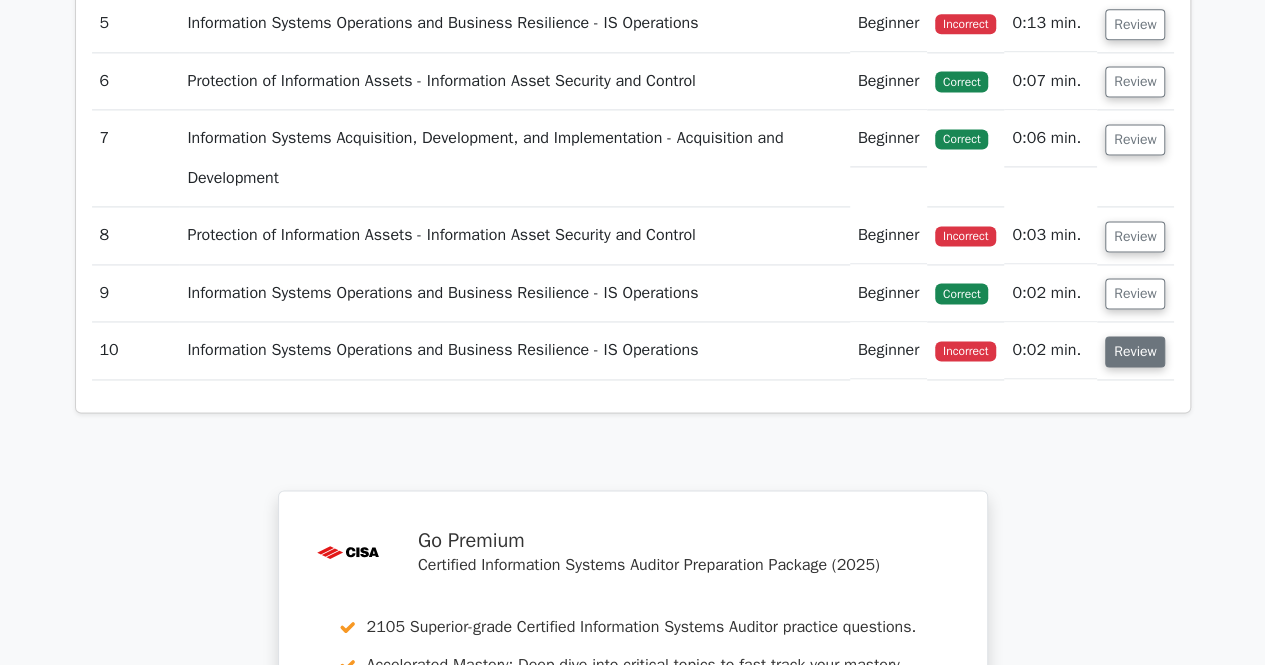 click on "Review" at bounding box center [1135, 351] 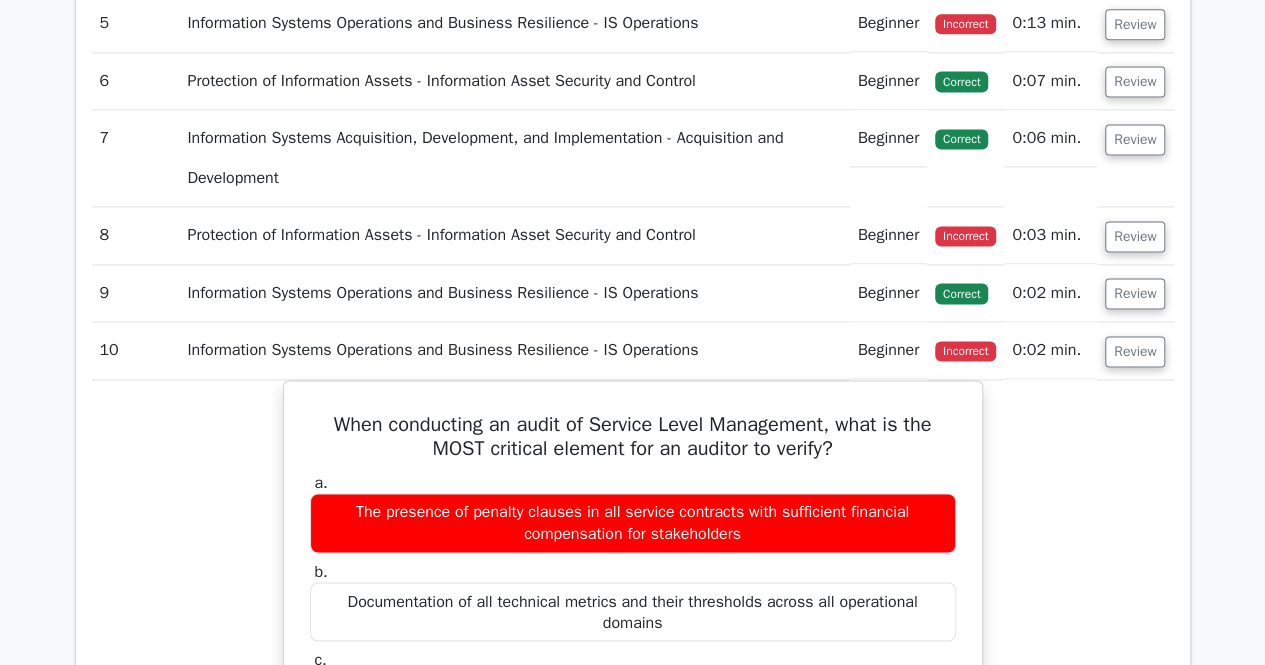 click on "When conducting an audit of Service Level Management, what is the MOST critical element for an auditor to verify?
a.
The presence of penalty clauses in all service contracts with sufficient financial compensation for stakeholders
b.
c. d." at bounding box center [633, 909] 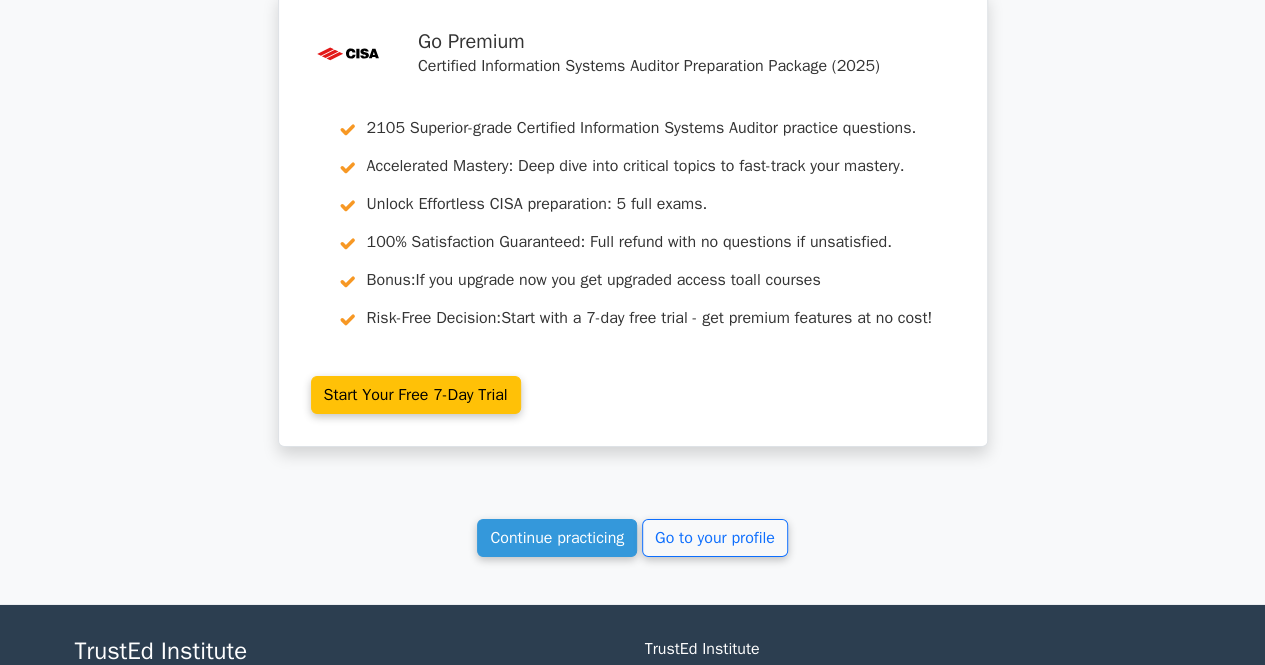 scroll, scrollTop: 6950, scrollLeft: 0, axis: vertical 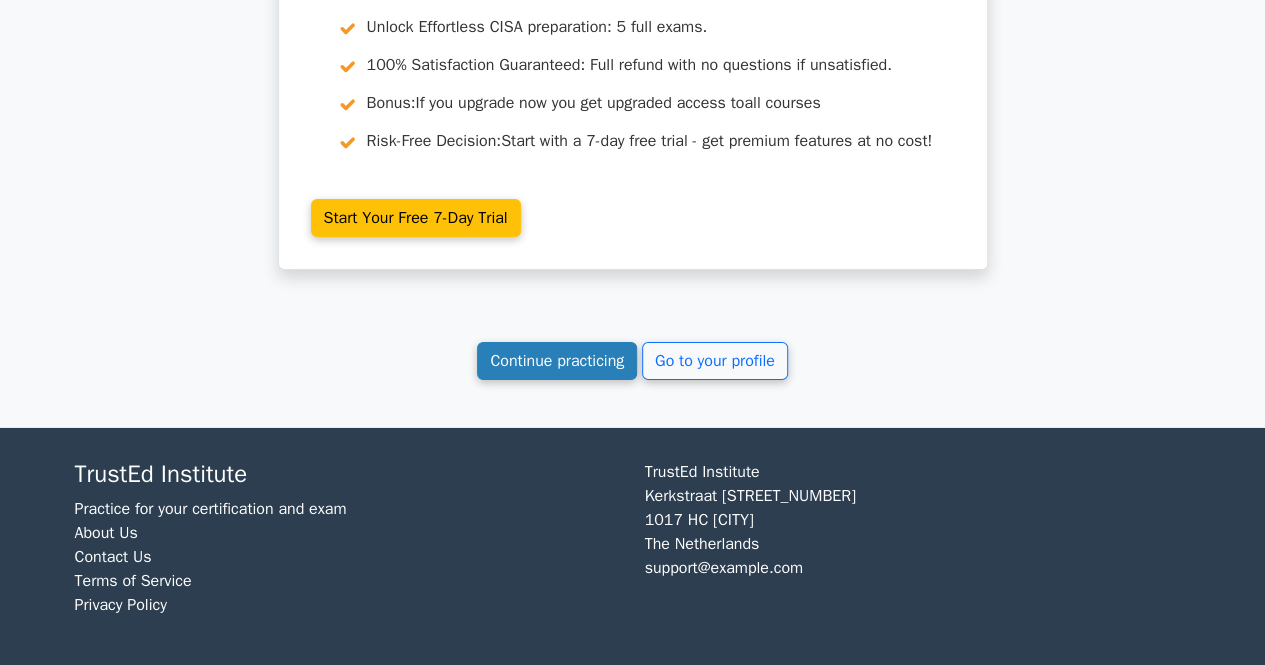 click on "Continue practicing" at bounding box center (557, 361) 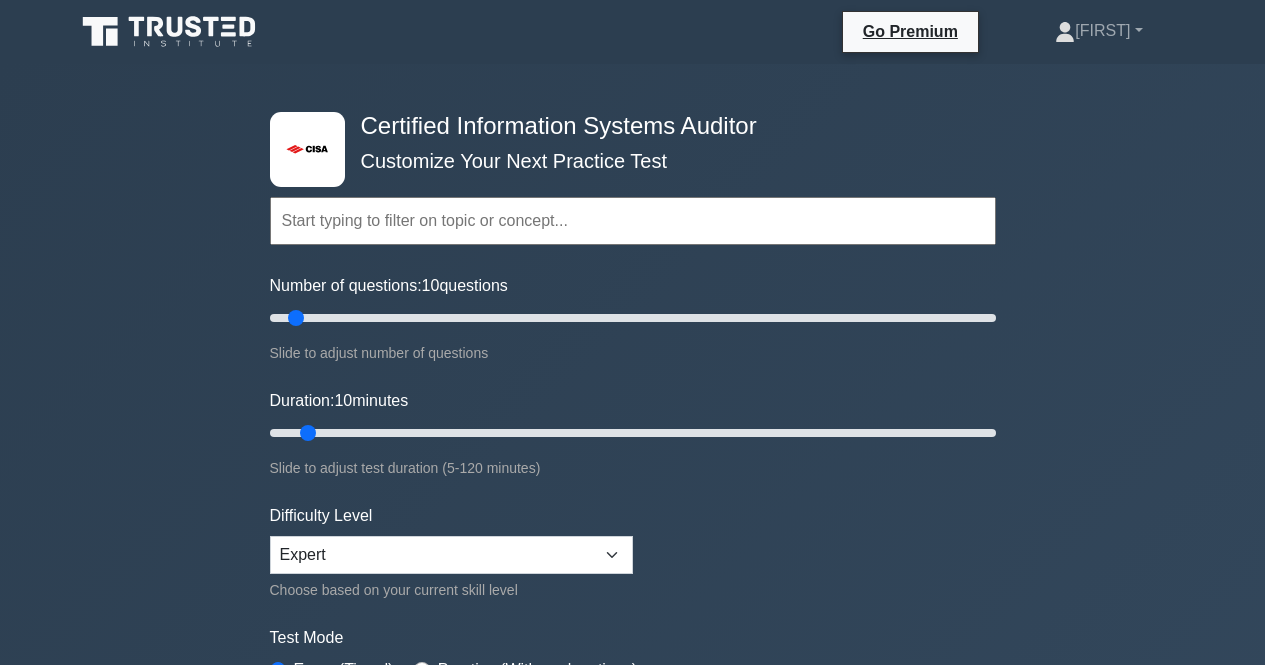 scroll, scrollTop: 0, scrollLeft: 0, axis: both 